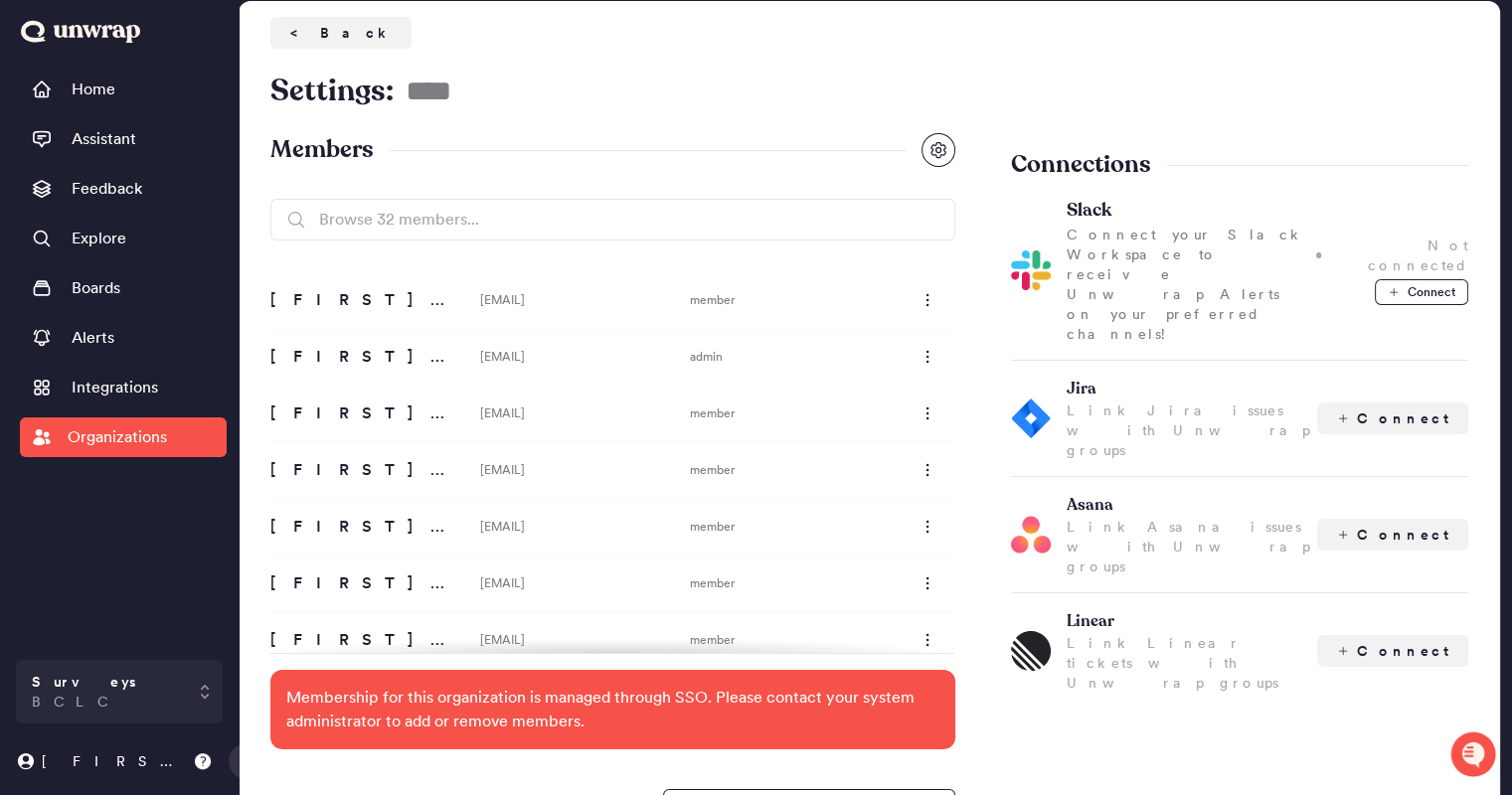 scroll, scrollTop: 0, scrollLeft: 0, axis: both 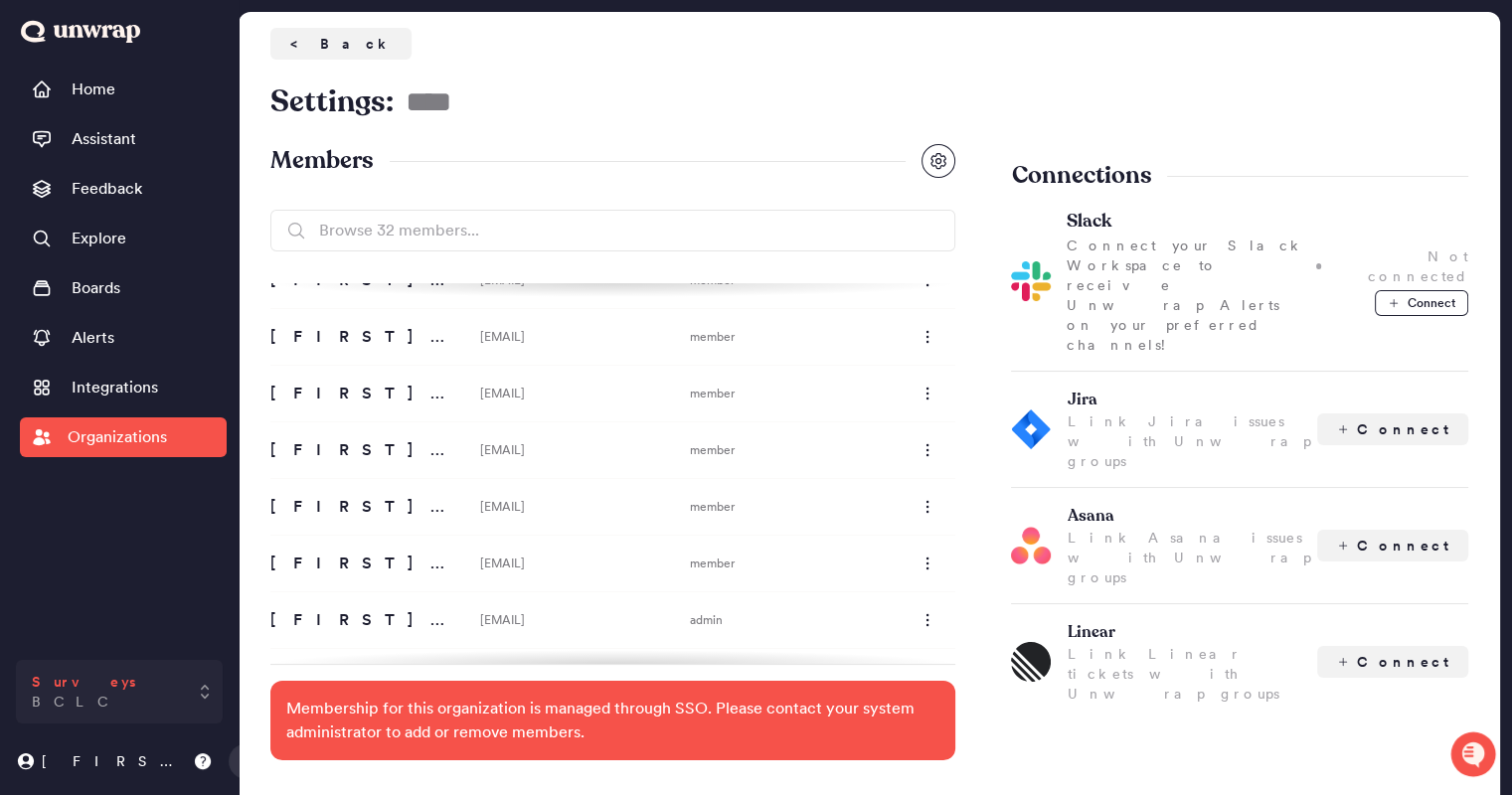 click on "Surveys BCLC" at bounding box center (119, 692) 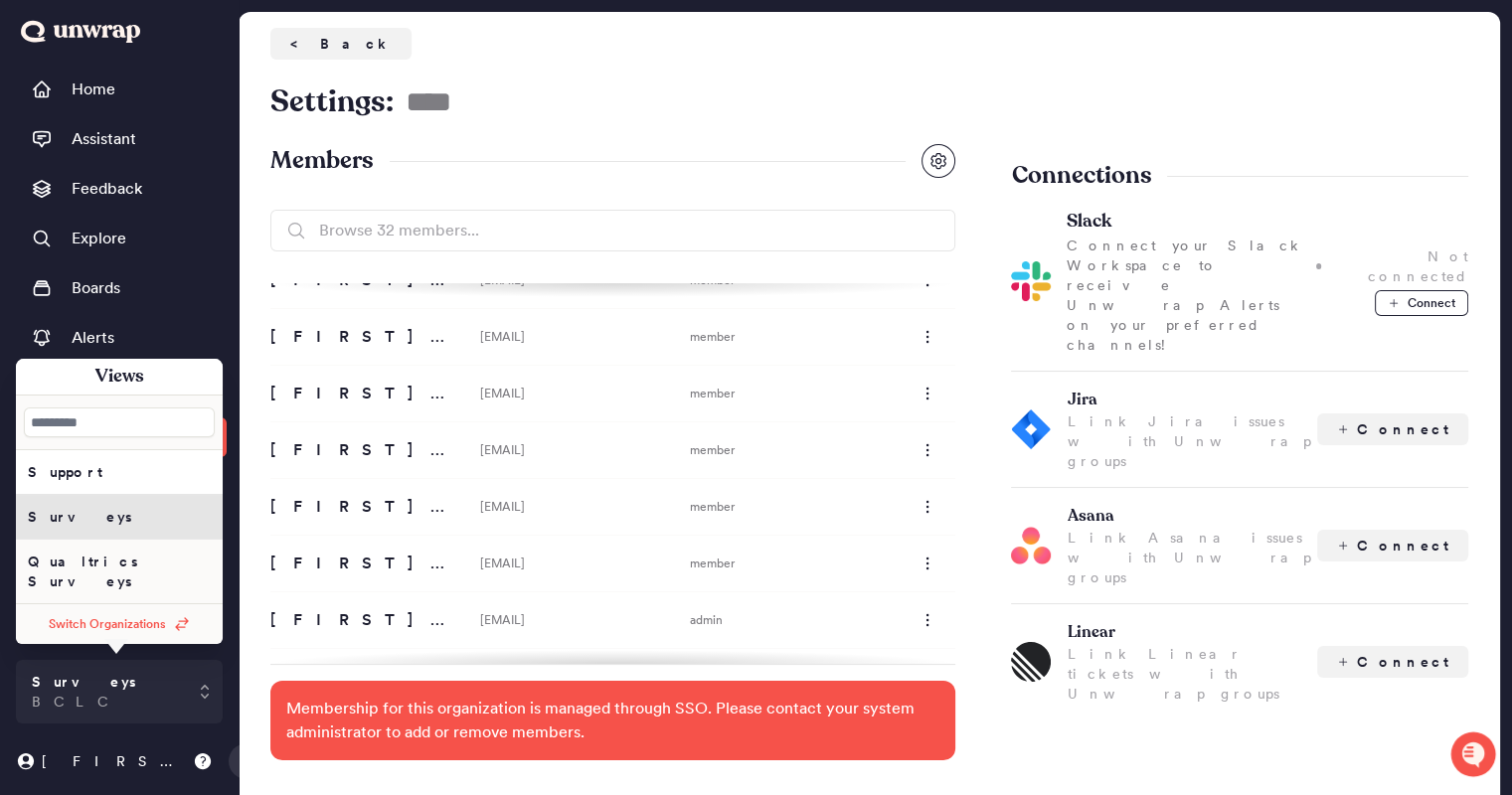 click on "Qualtrics Surveys" at bounding box center (65, 472) 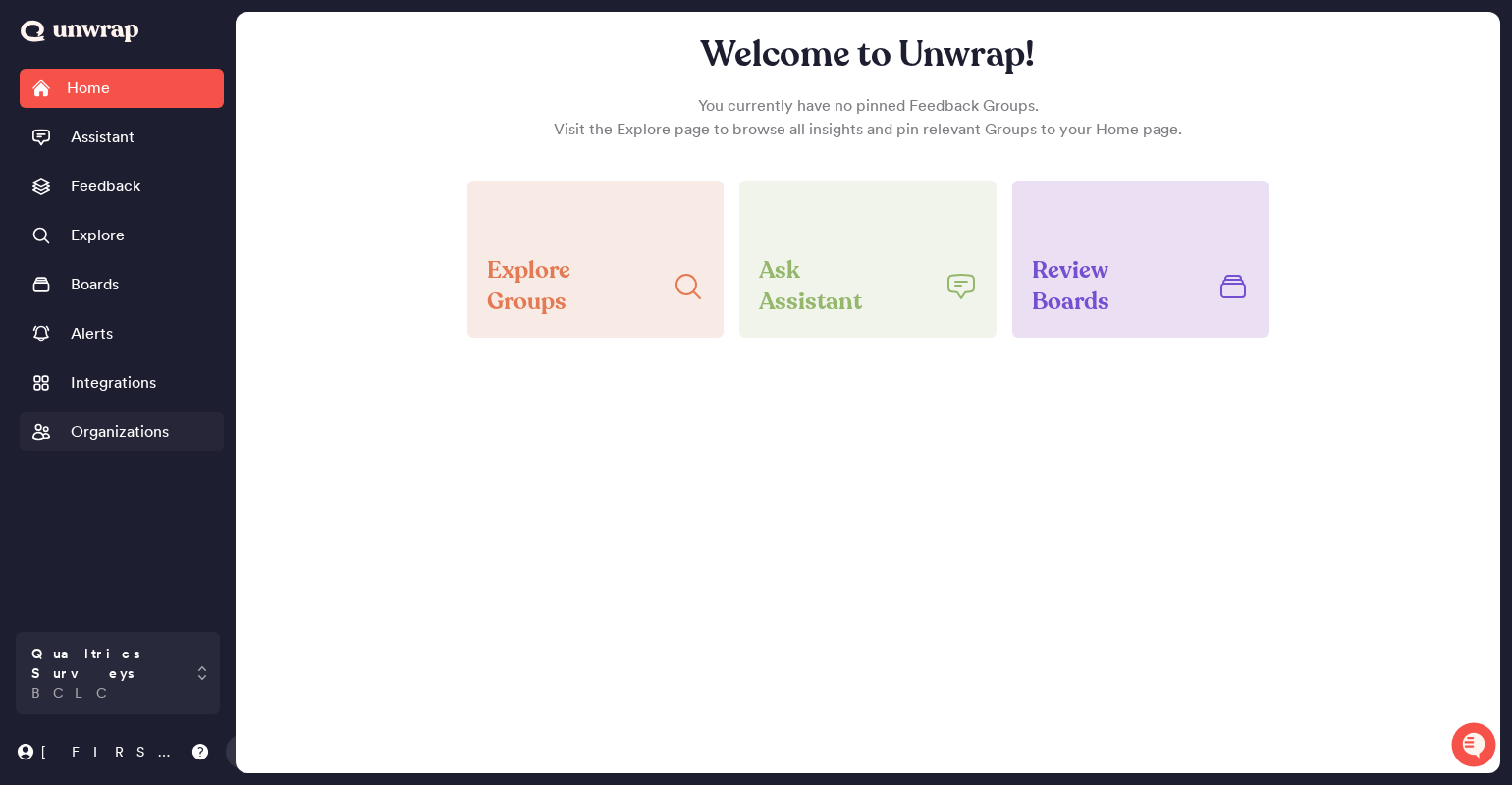 click on "Organizations" at bounding box center (120, 432) 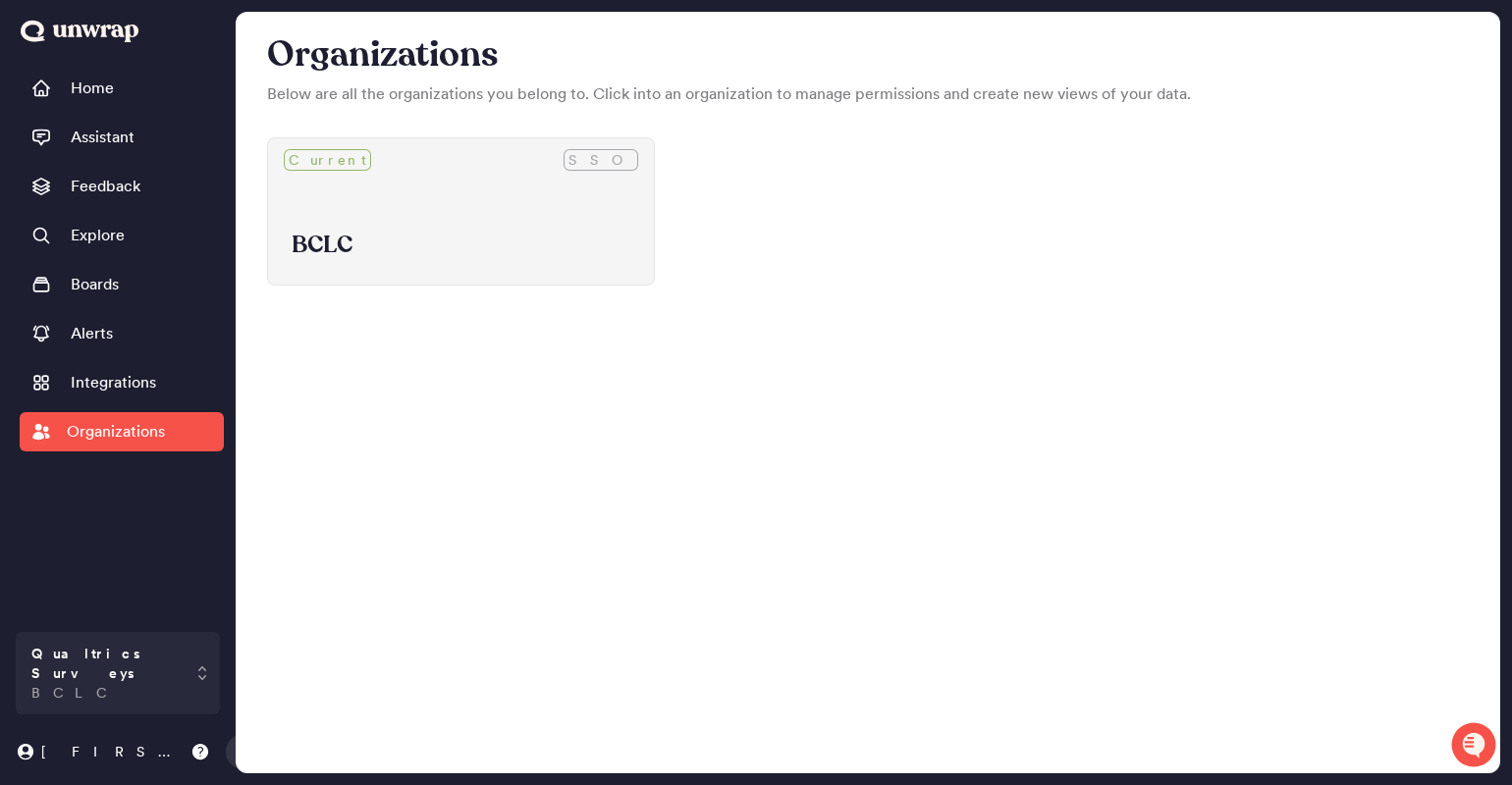 click on "BCLC" at bounding box center (460, 233) 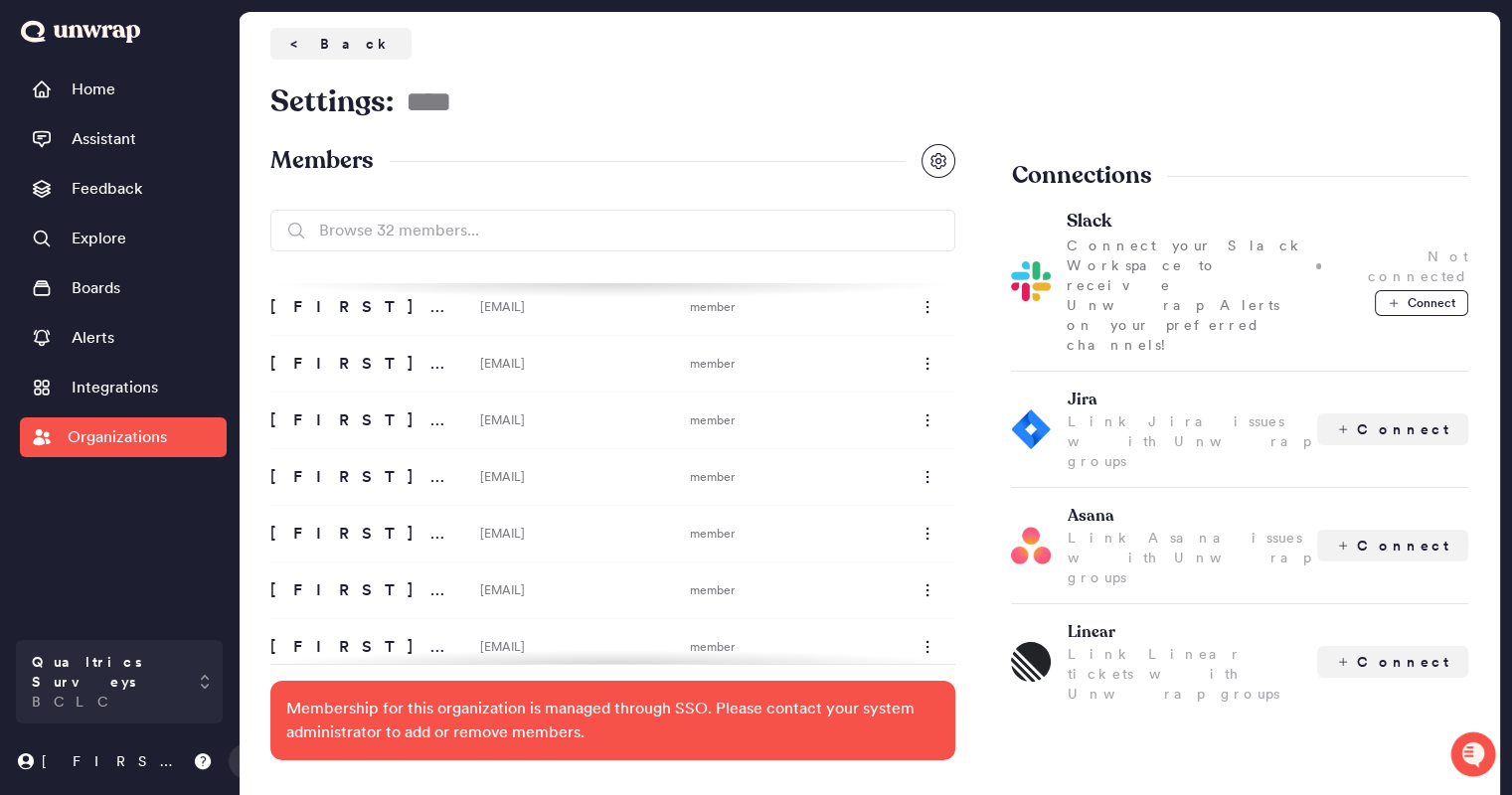 scroll, scrollTop: 1424, scrollLeft: 0, axis: vertical 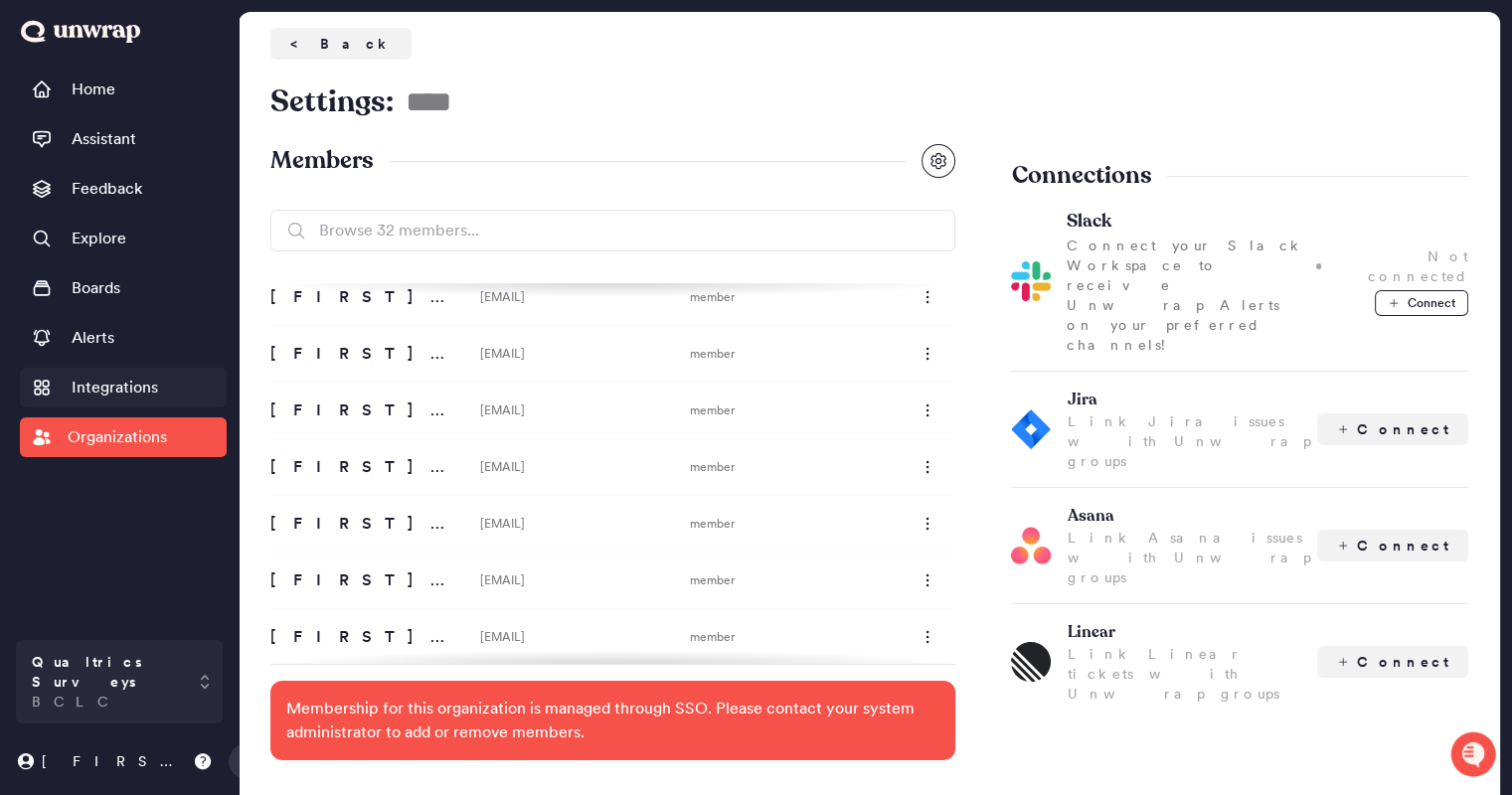 click on "Integrations" at bounding box center [114, 388] 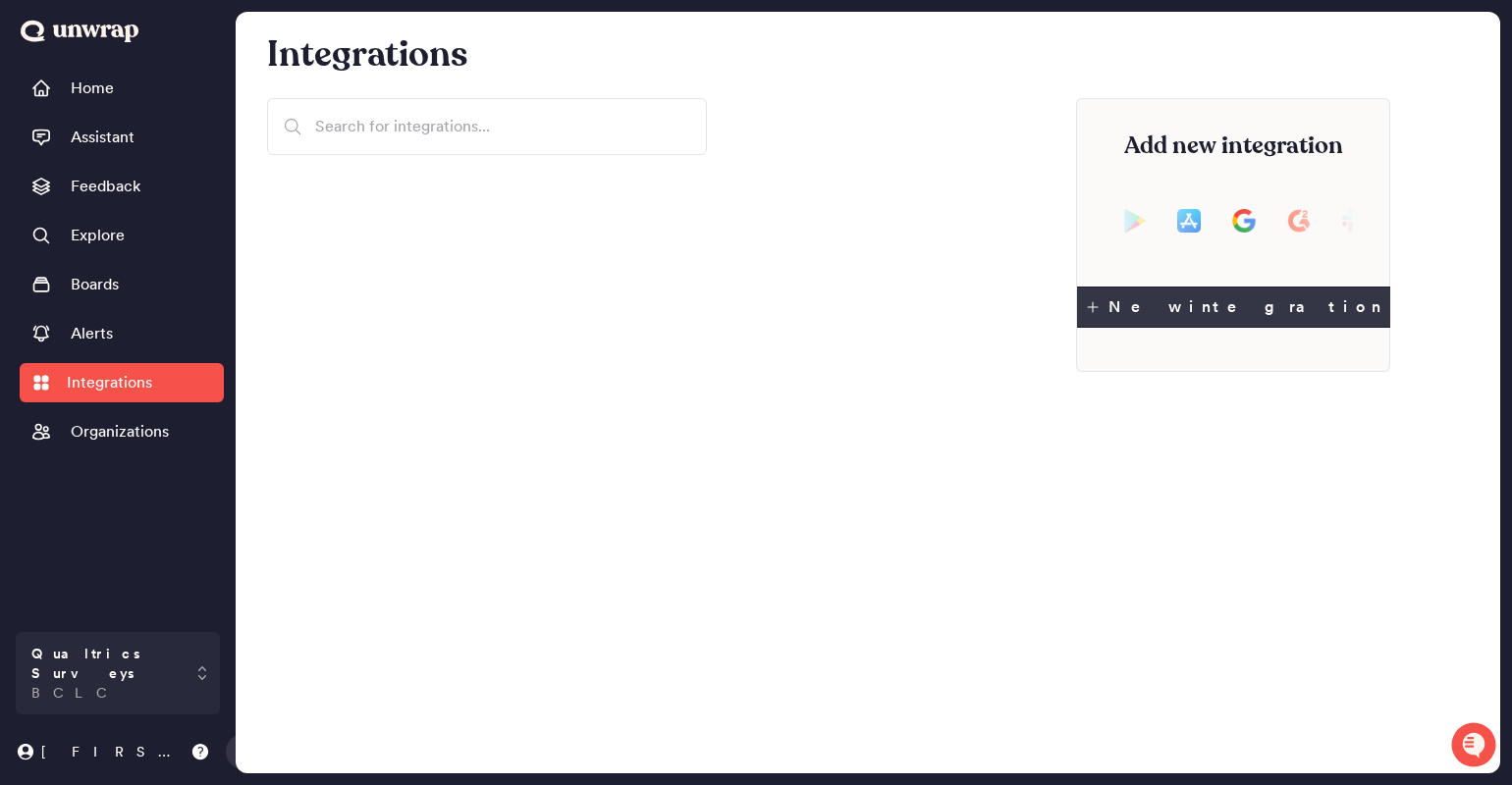 click on "New integration" at bounding box center (1233, 307) 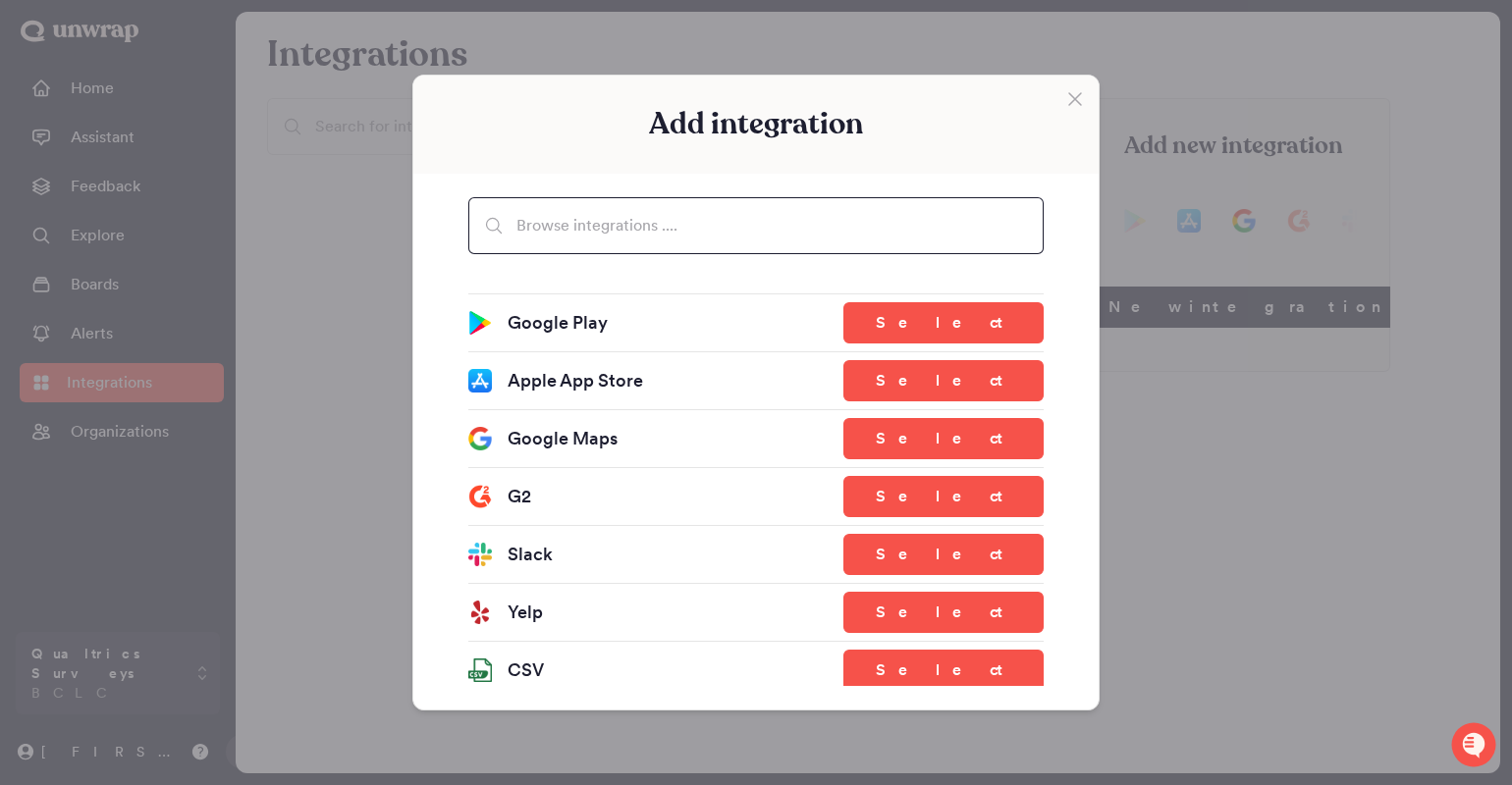 click at bounding box center (756, 226) 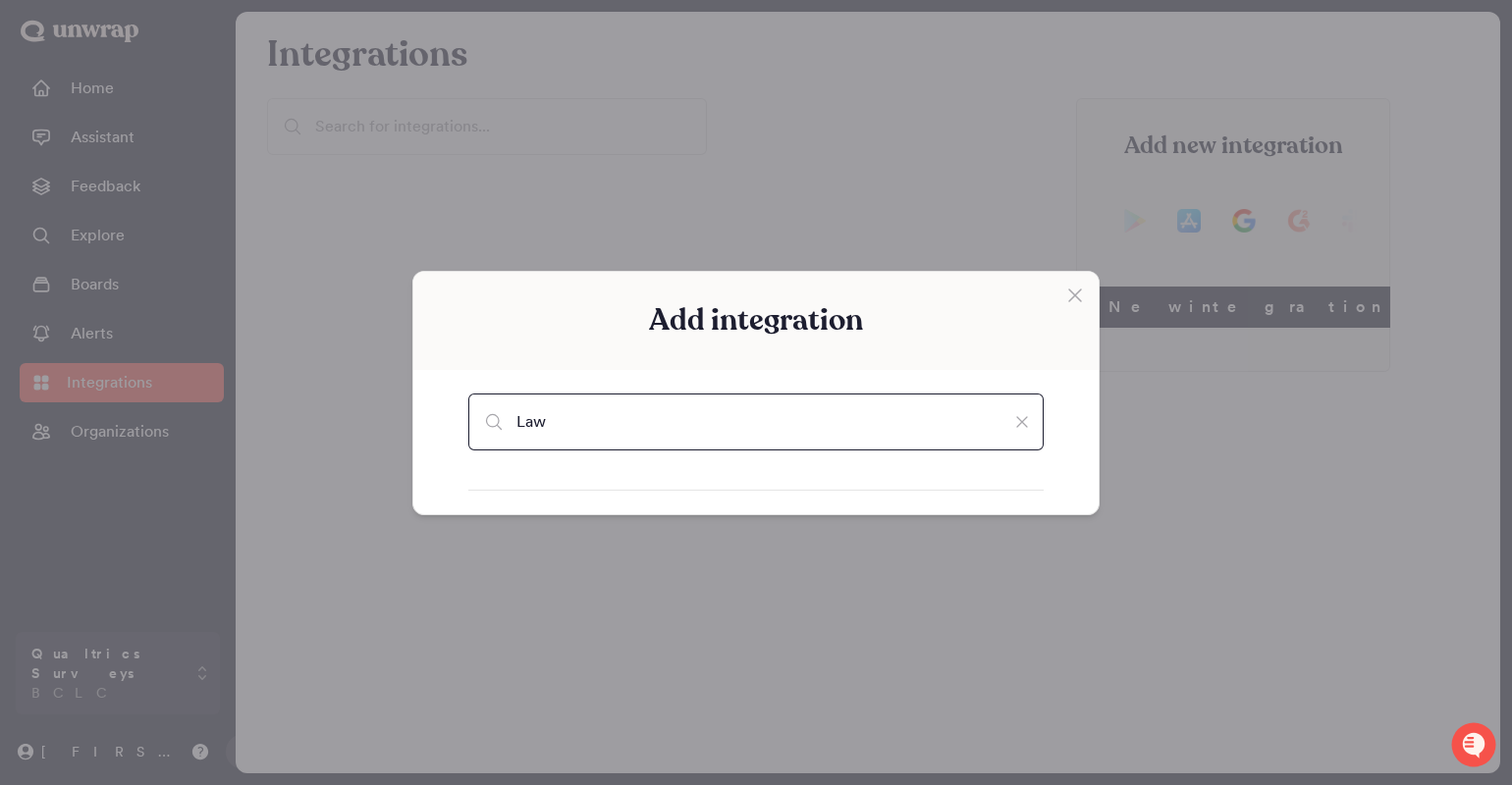 type on "Law" 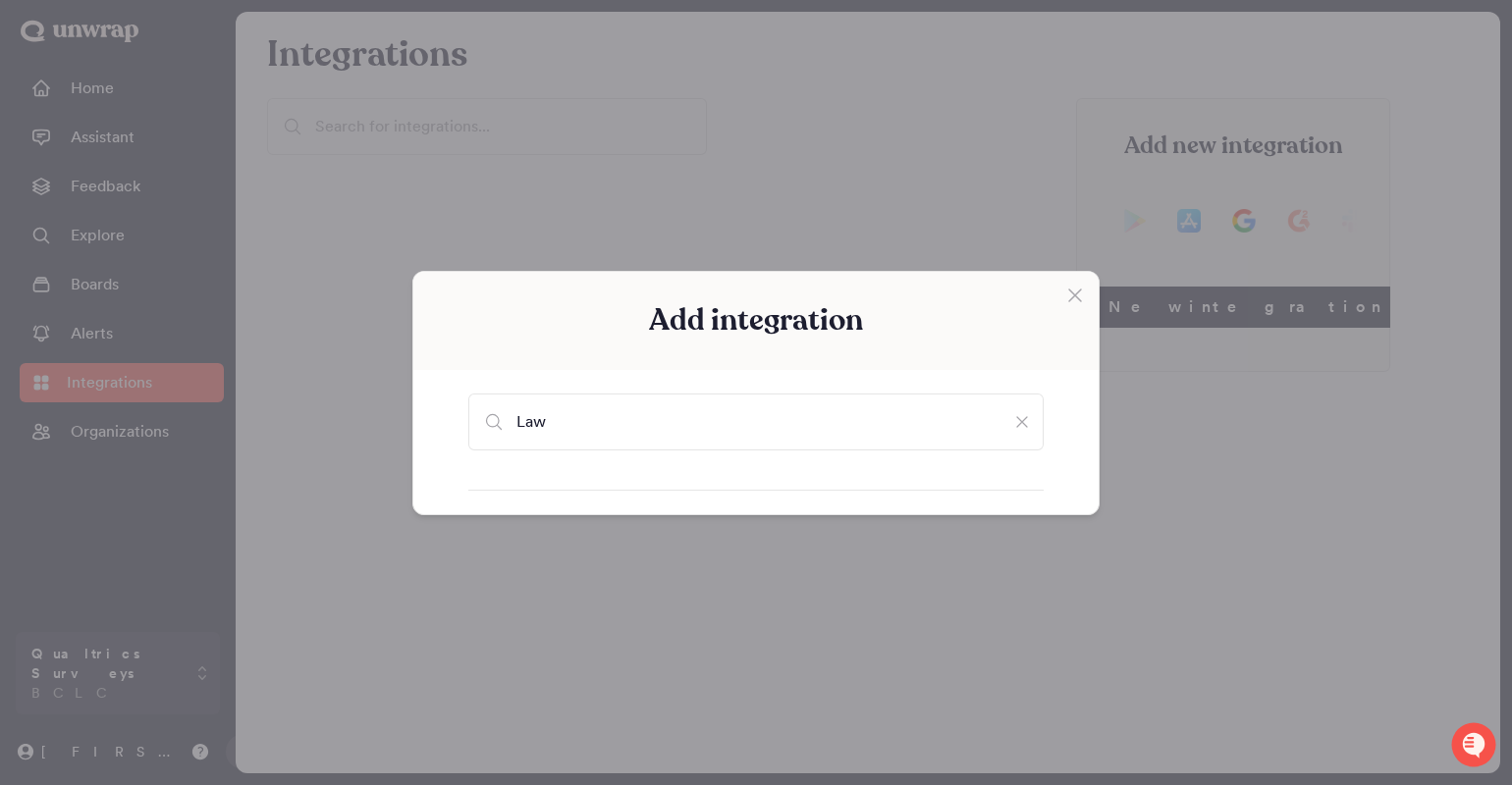 click 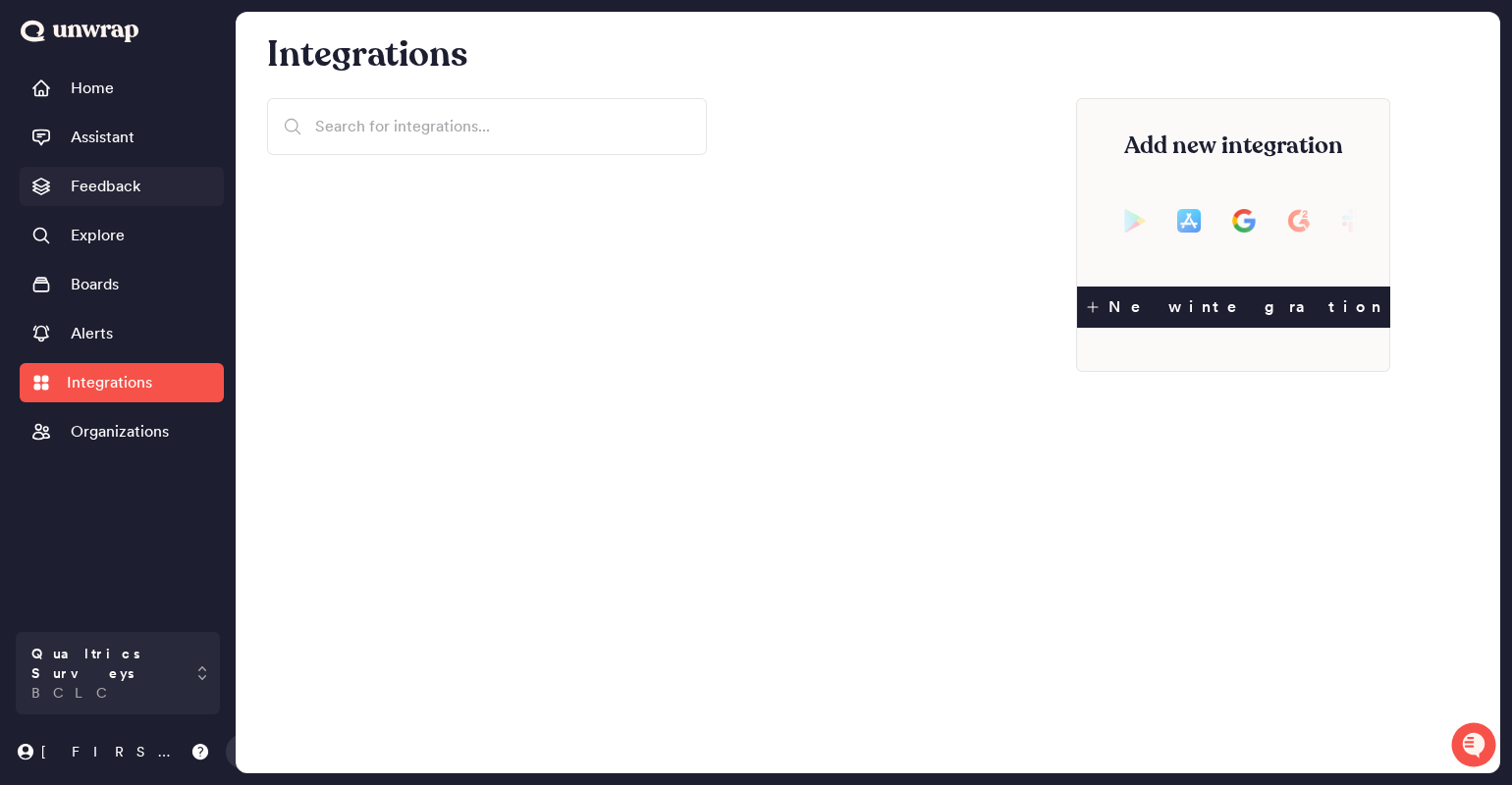 click on "Feedback" at bounding box center (85, 186) 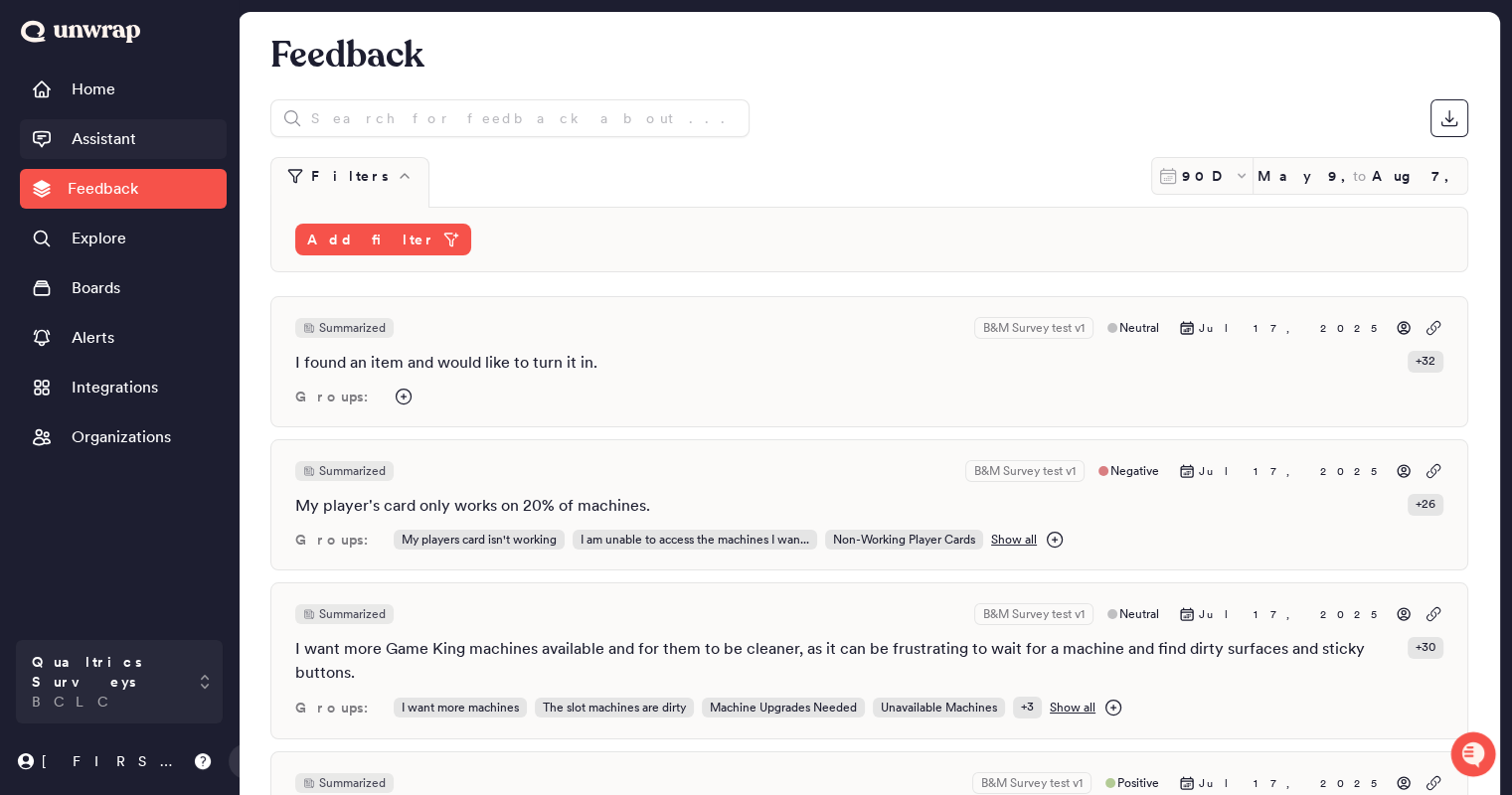 click on "Assistant" at bounding box center [103, 139] 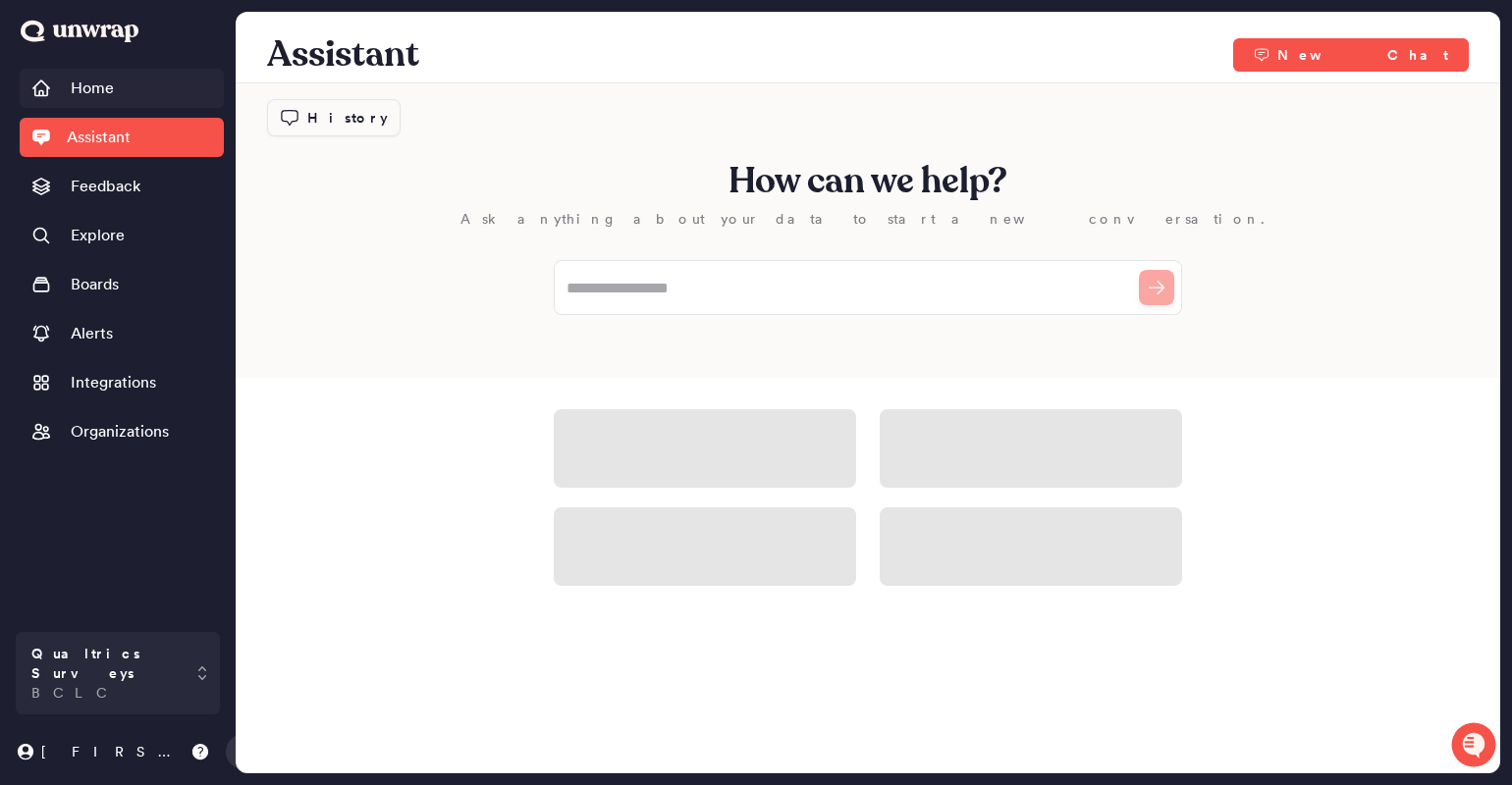 click on "Home" at bounding box center (73, 88) 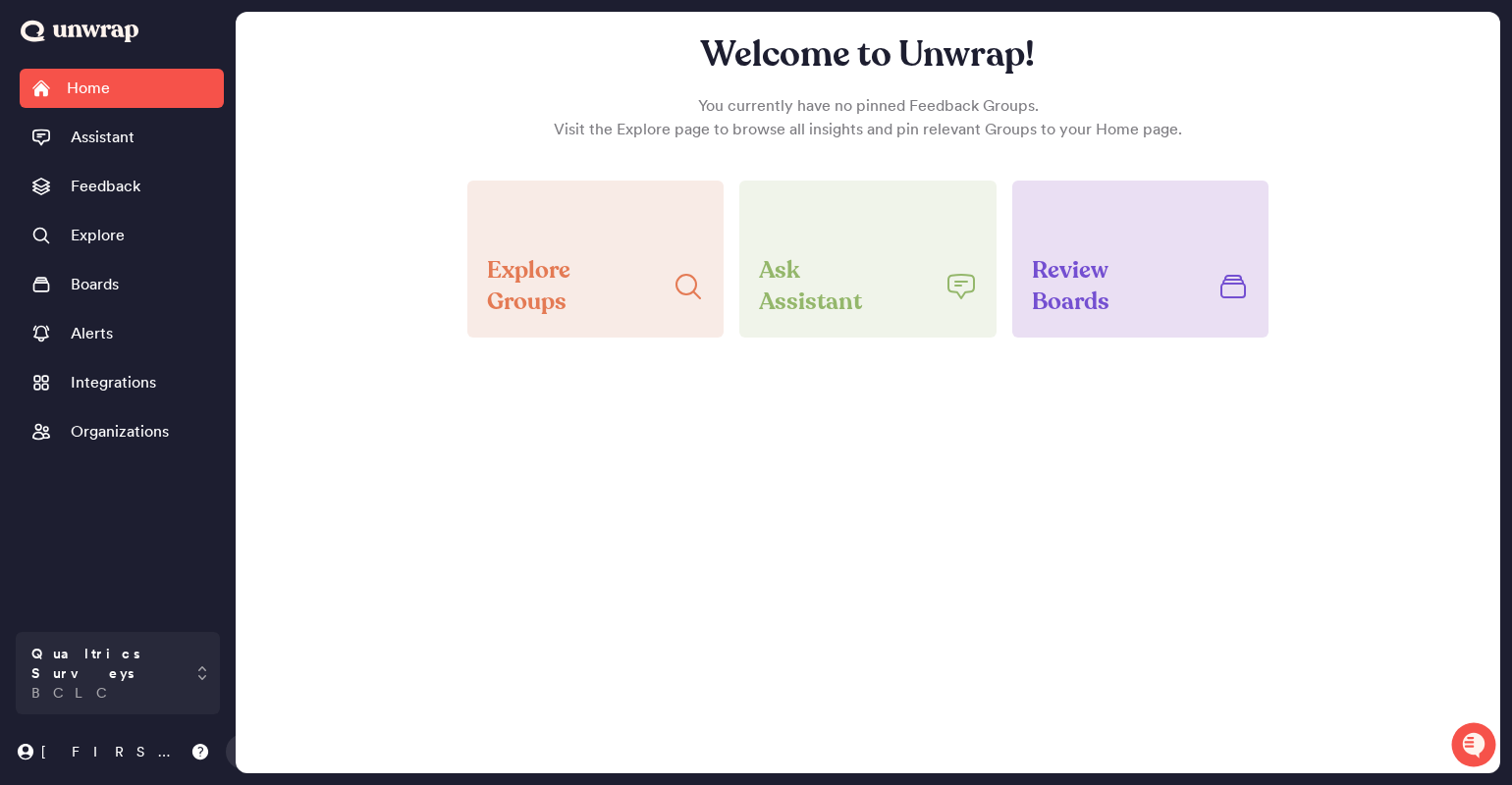 scroll, scrollTop: 0, scrollLeft: 0, axis: both 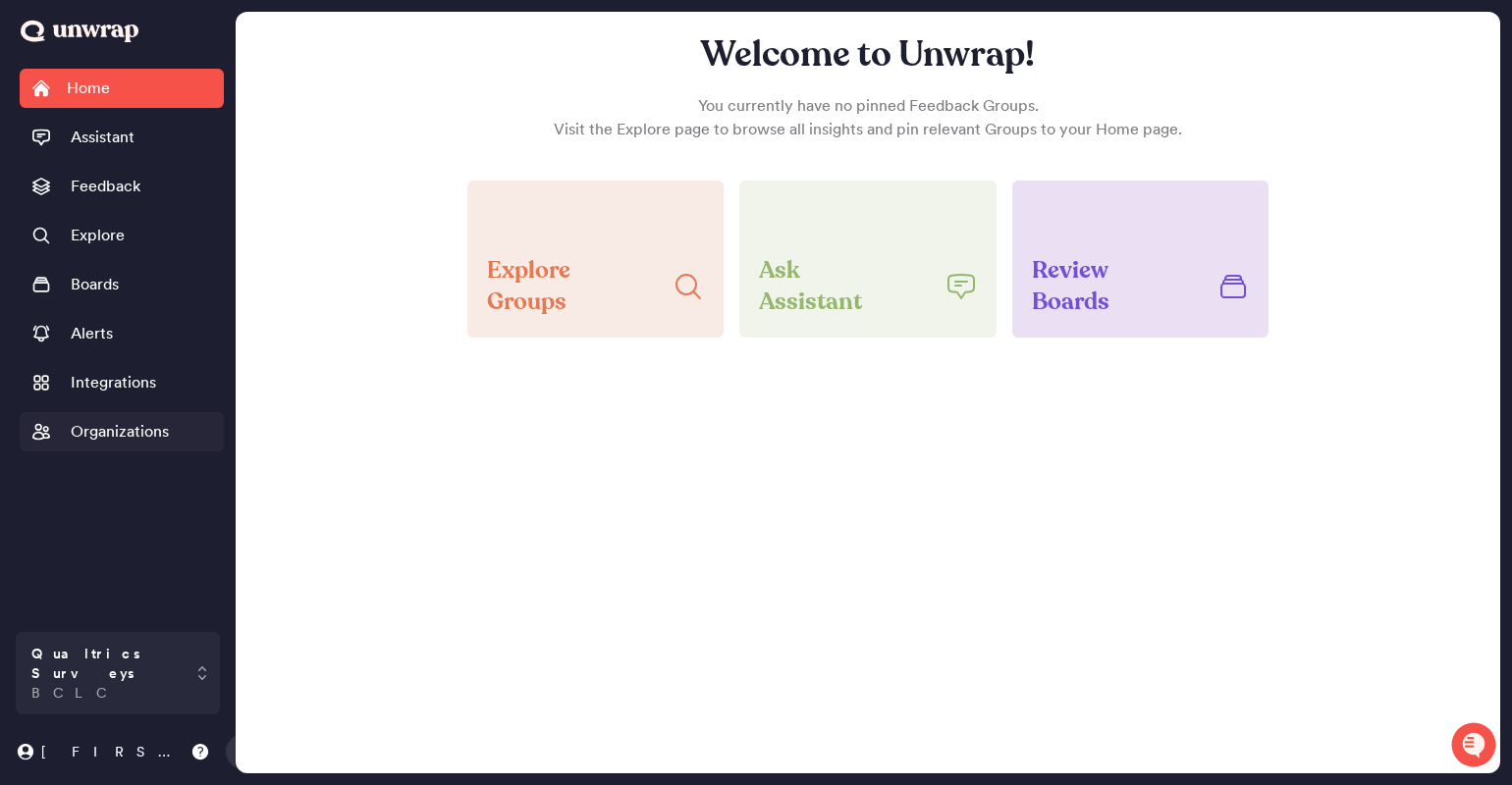 click on "Organizations" at bounding box center [120, 432] 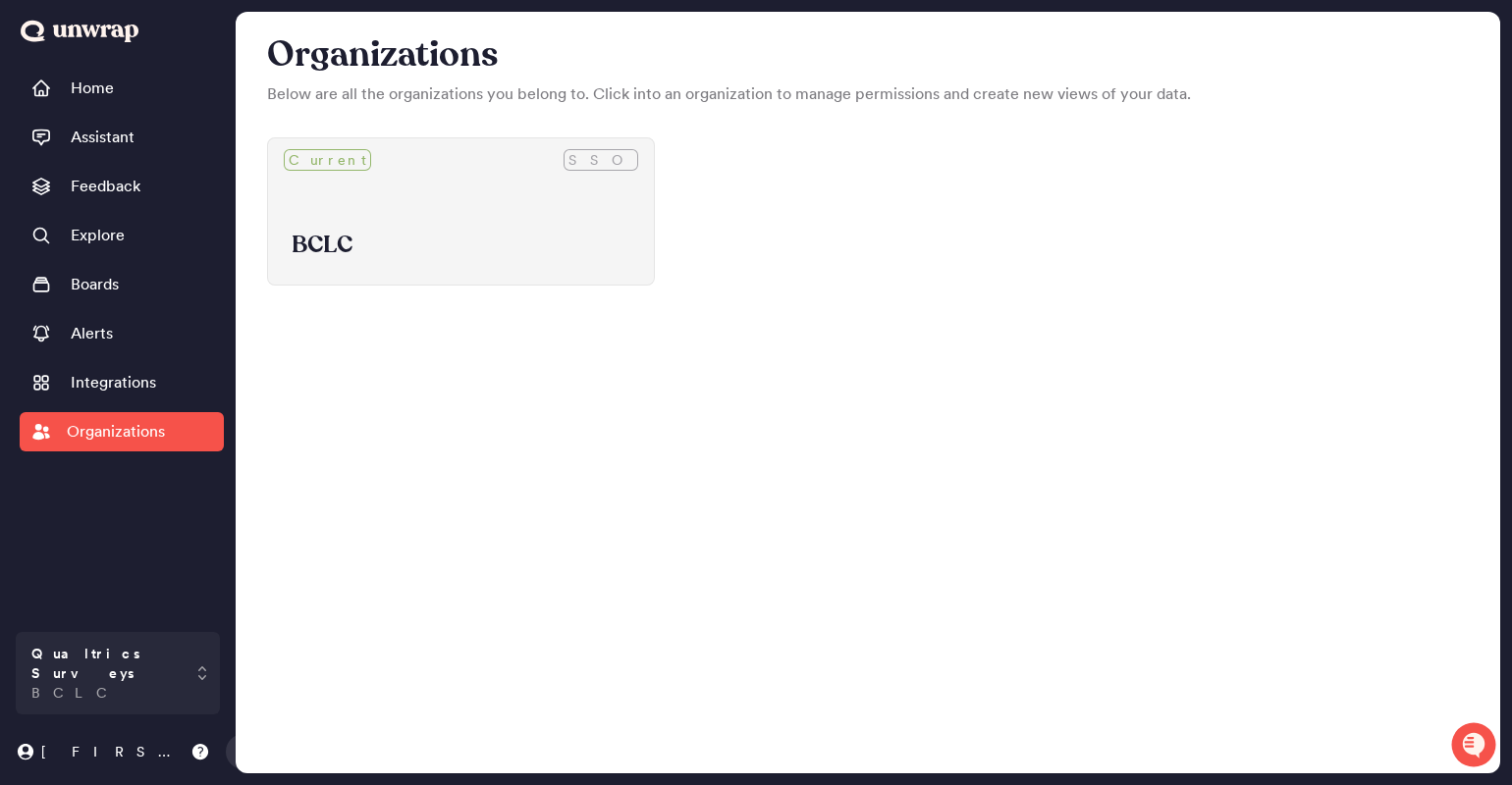 click on "BCLC" at bounding box center (460, 233) 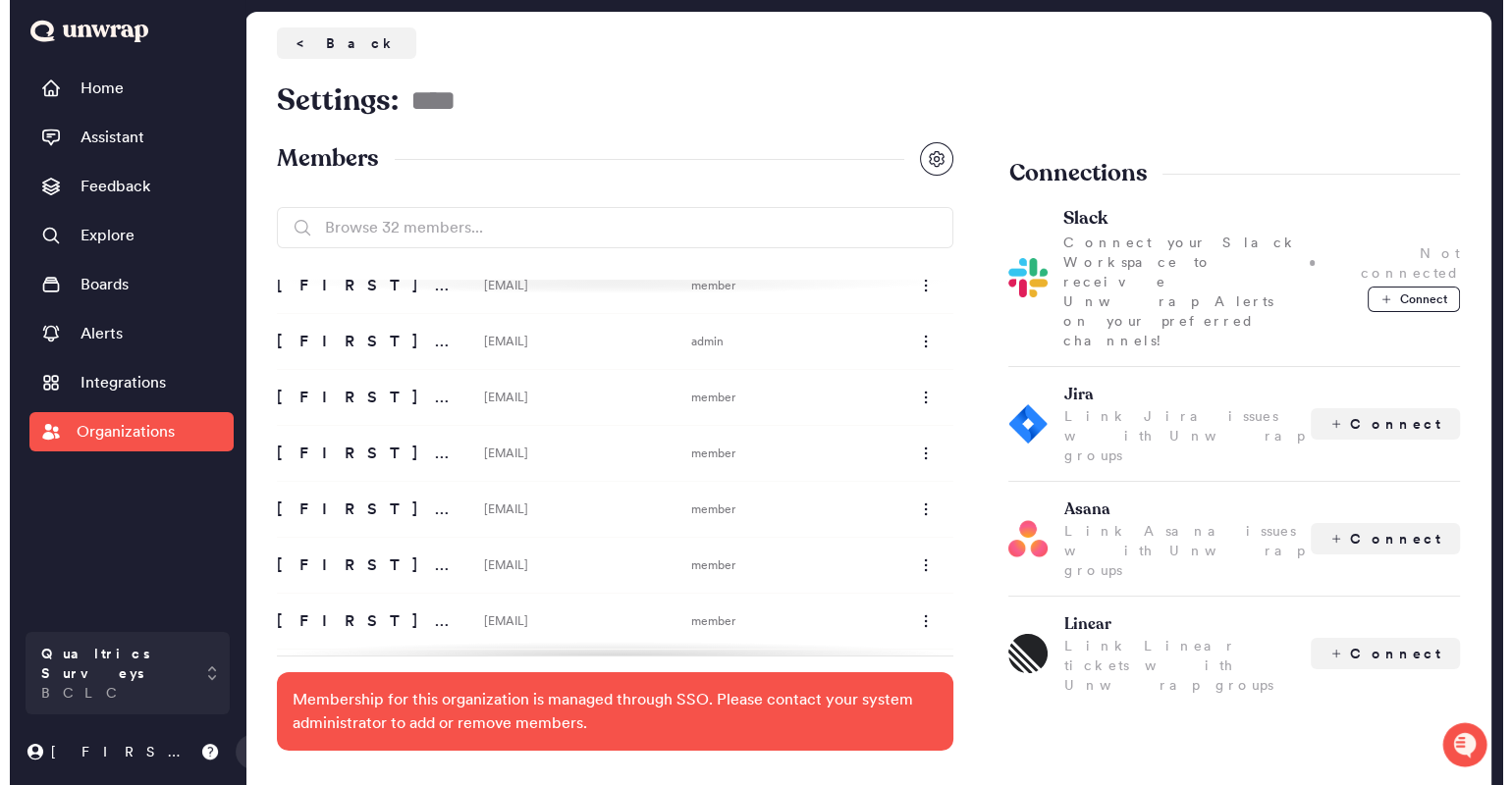 scroll, scrollTop: 0, scrollLeft: 0, axis: both 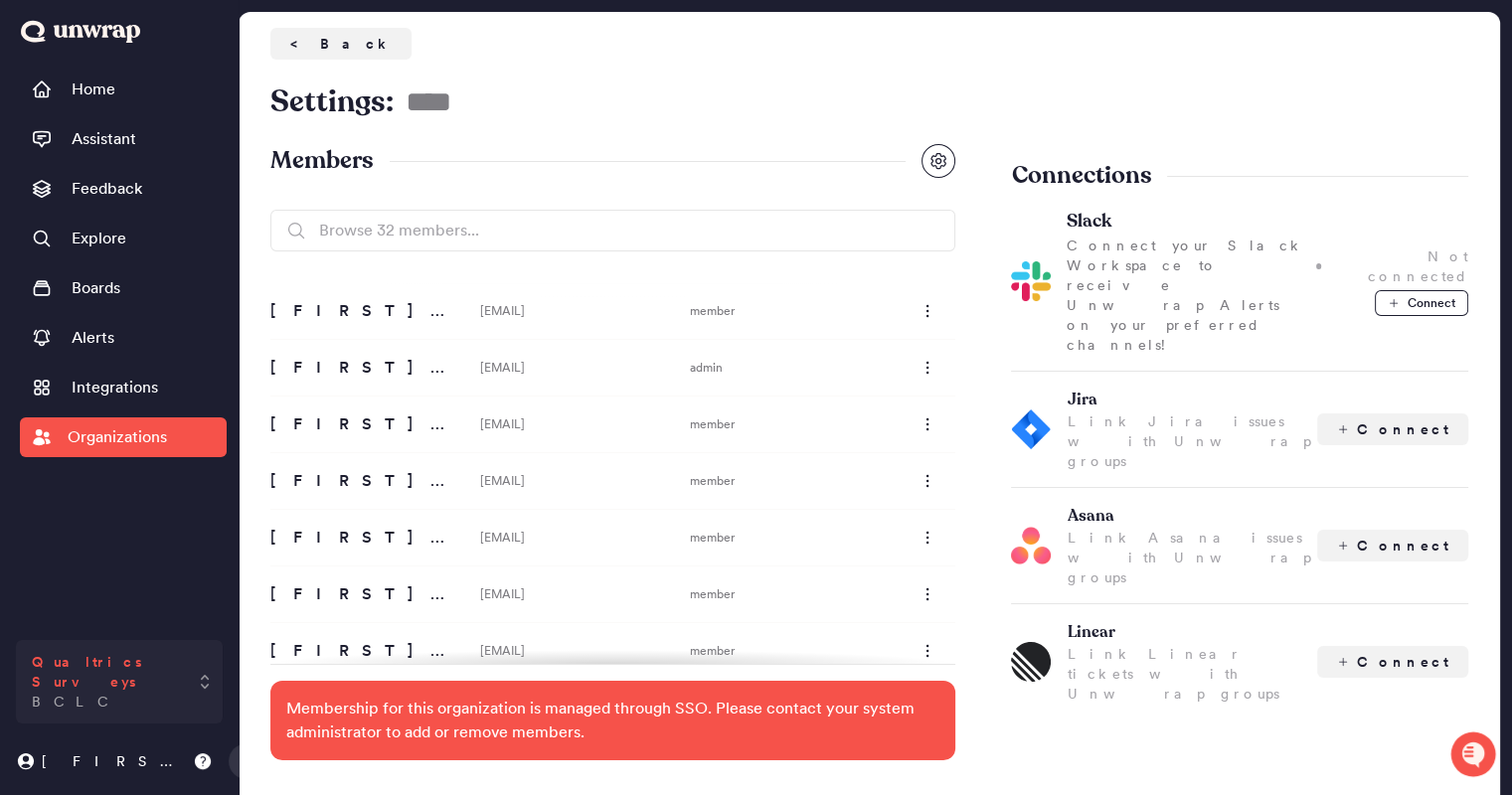 click on "Qualtrics Surveys" at bounding box center (105, 672) 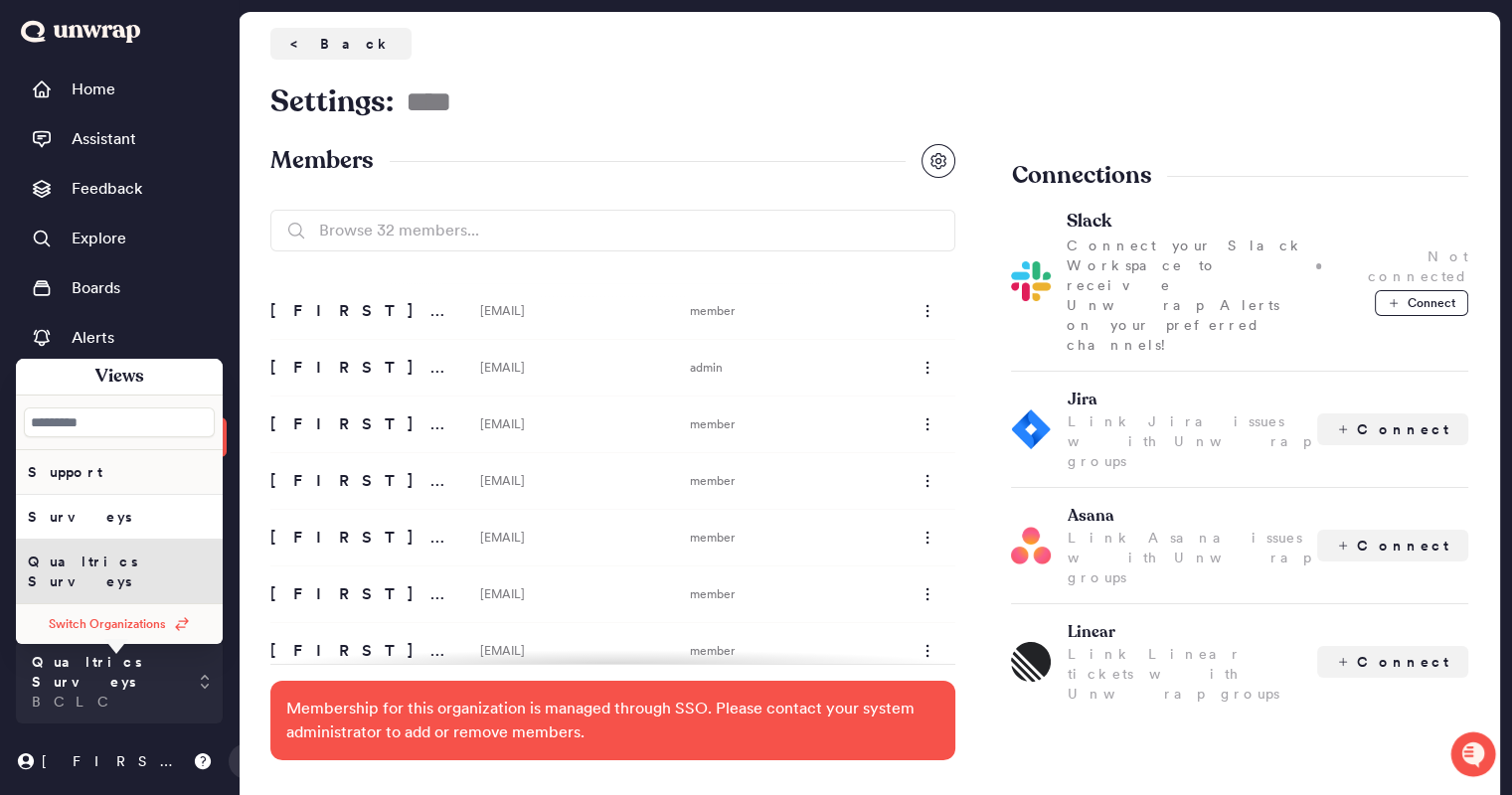 click on "Support" at bounding box center [119, 472] 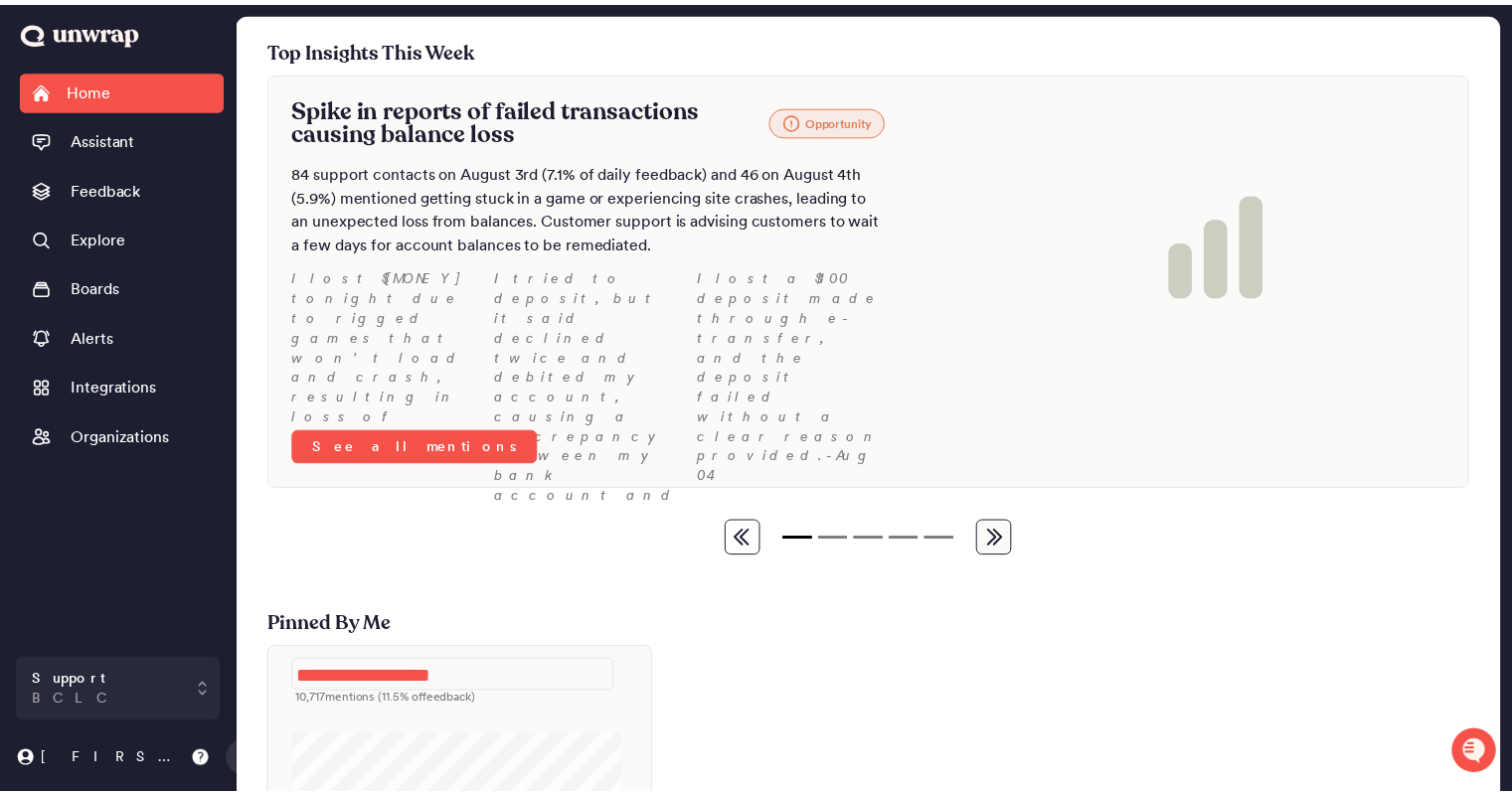scroll, scrollTop: 70, scrollLeft: 0, axis: vertical 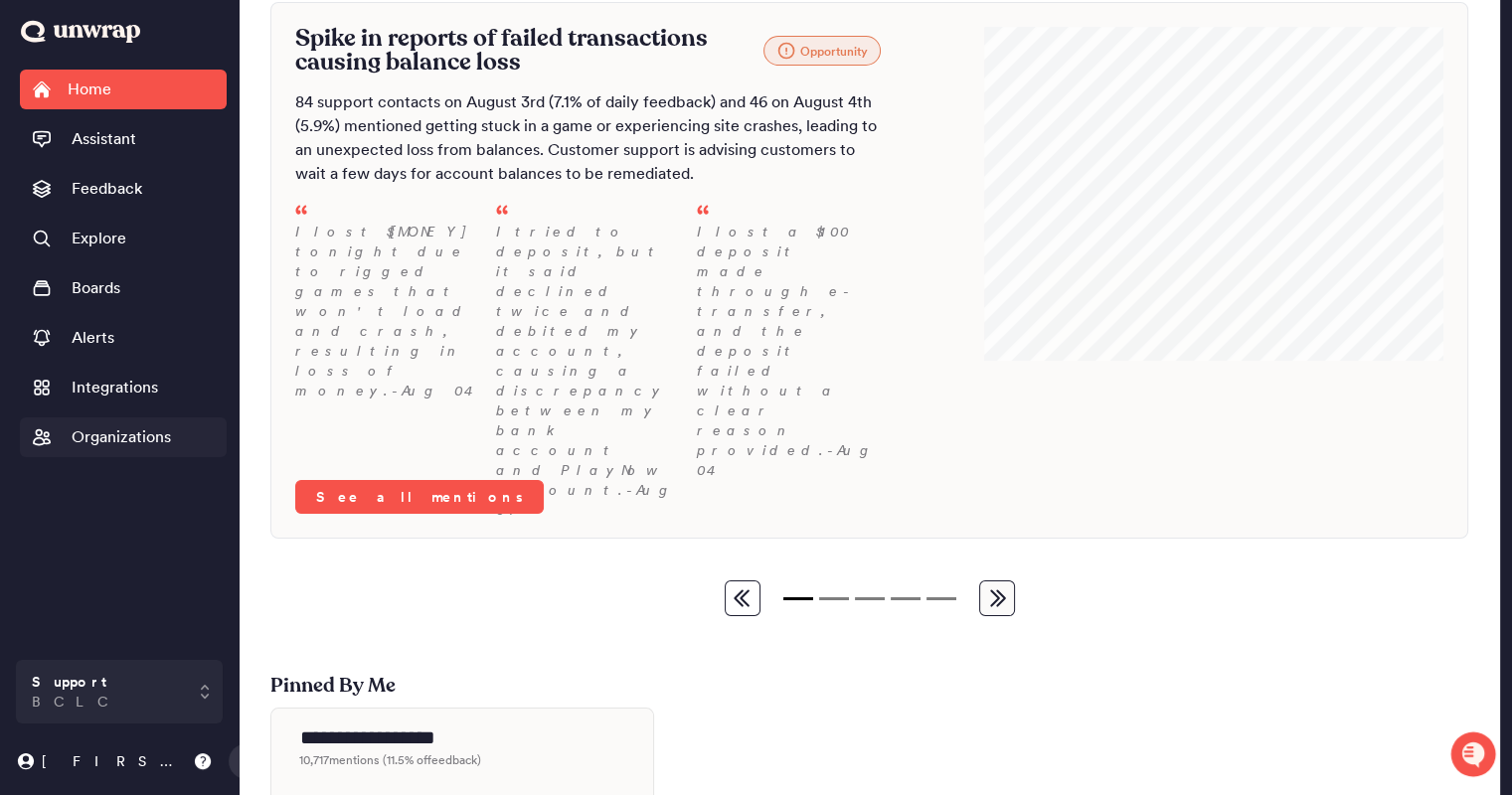 click on "Organizations" at bounding box center [121, 437] 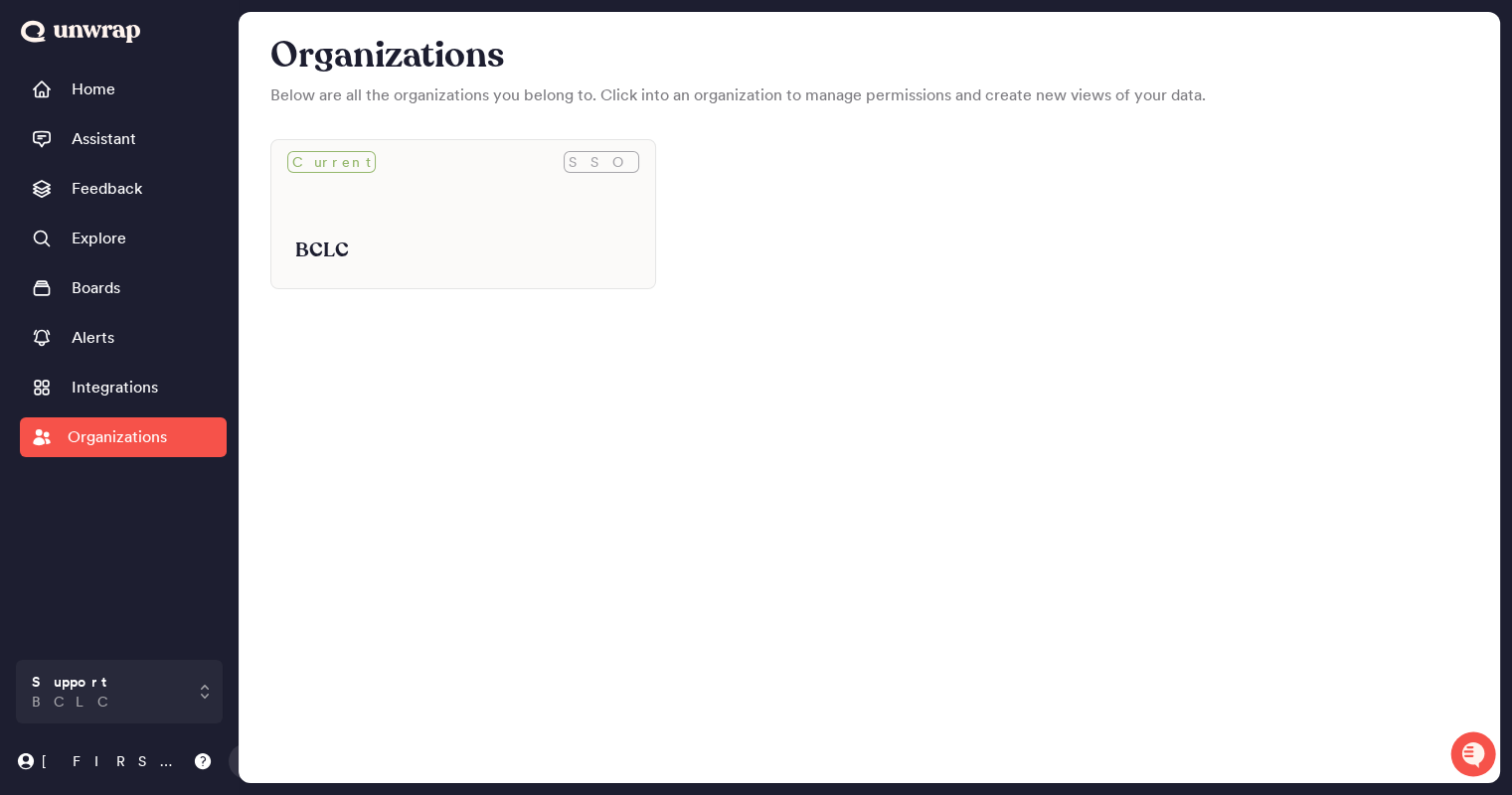 scroll, scrollTop: 0, scrollLeft: 0, axis: both 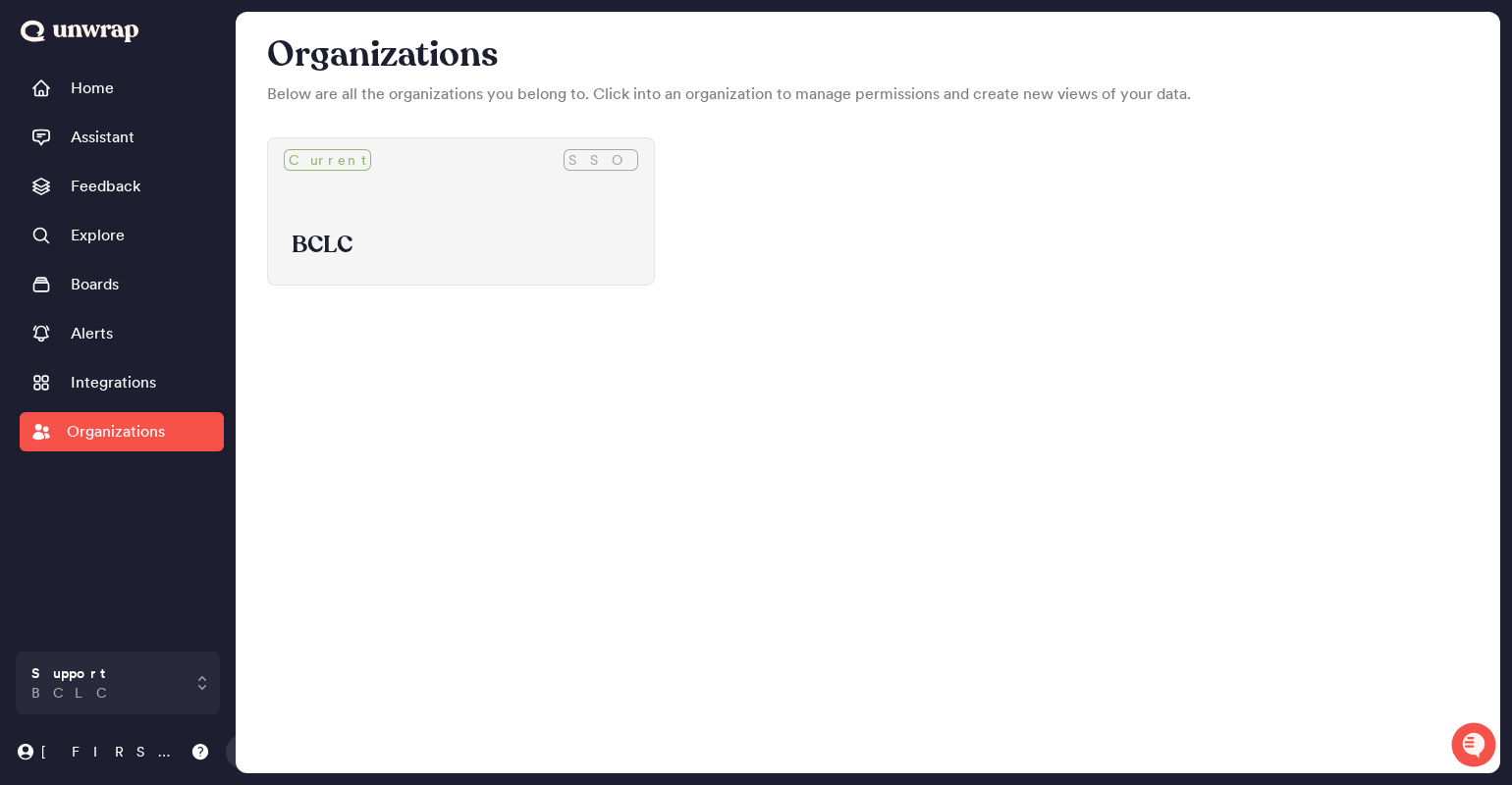 click on "Current SSO" at bounding box center [460, 160] 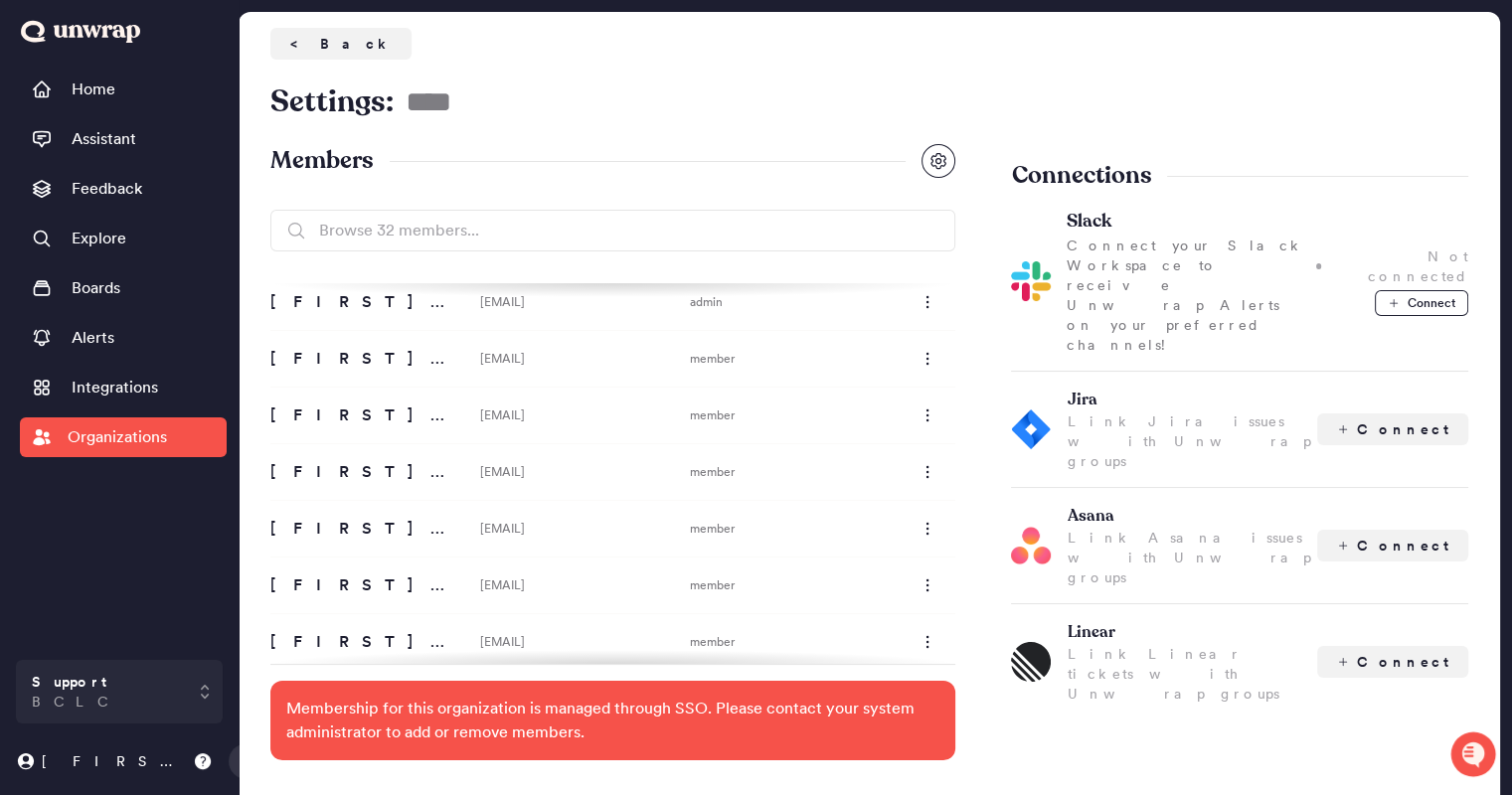 scroll, scrollTop: 1424, scrollLeft: 0, axis: vertical 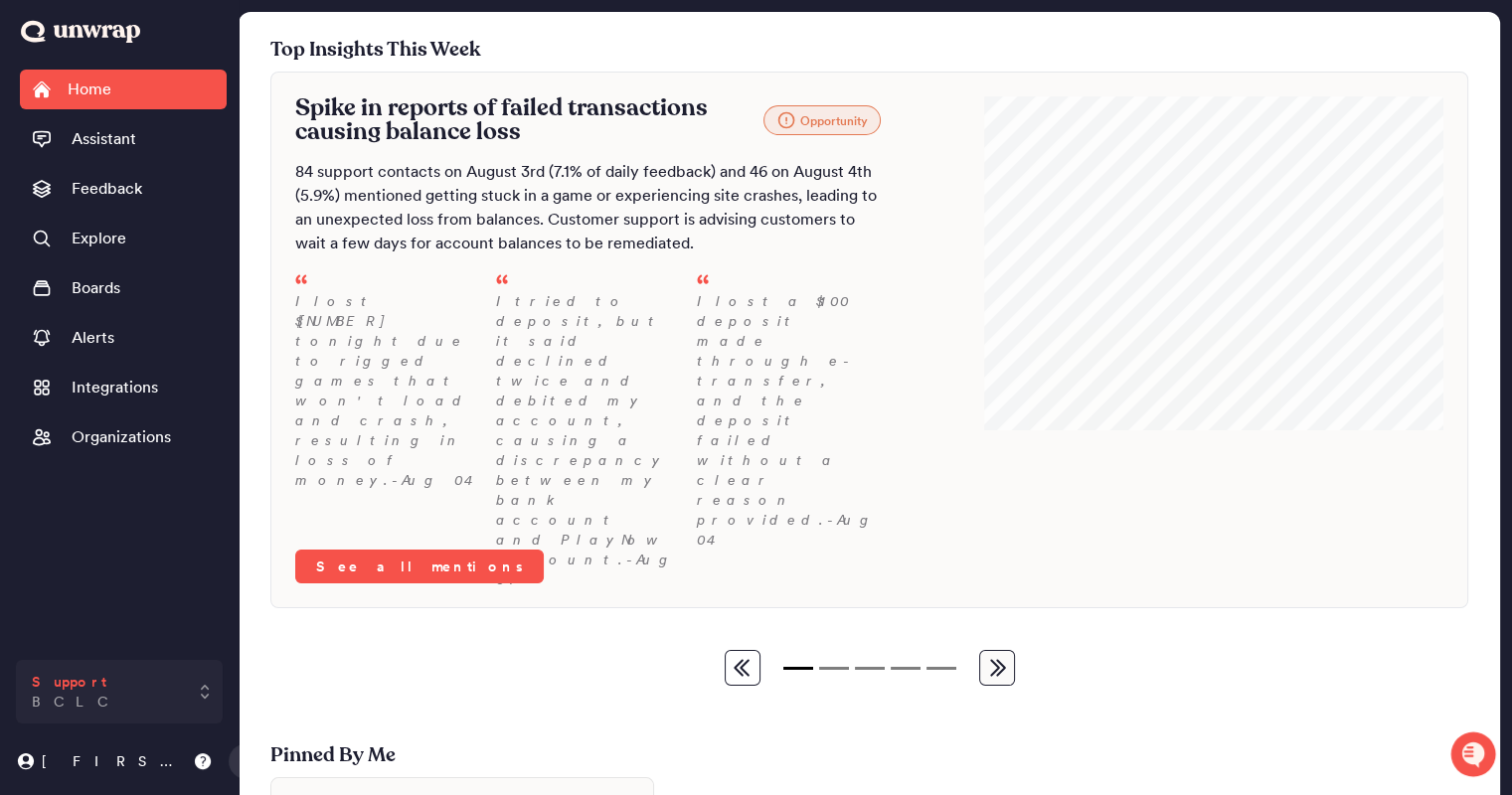 click on "Support BCLC" at bounding box center (76, 692) 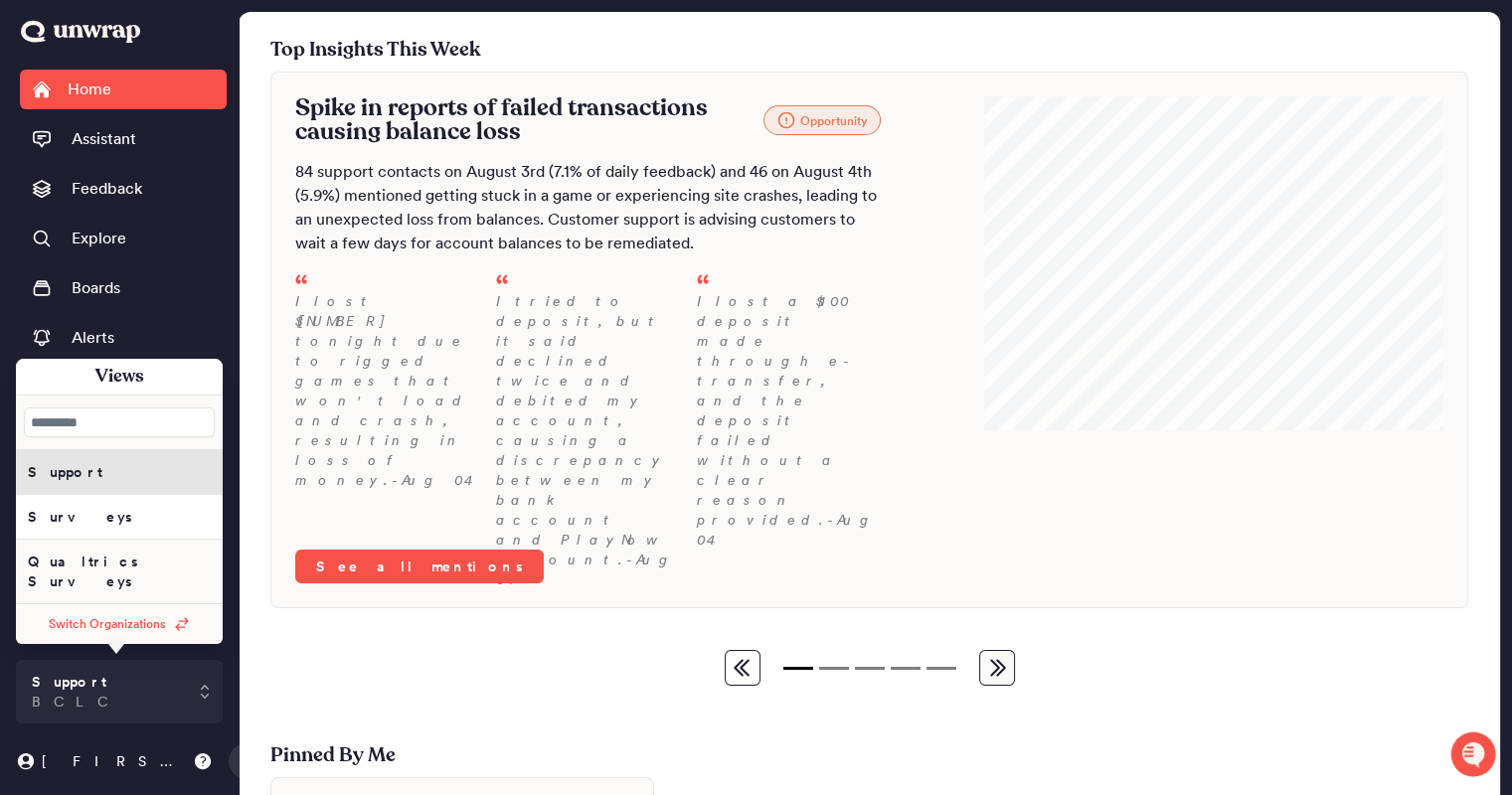 click on "Qualtrics Surveys" at bounding box center [119, 517] 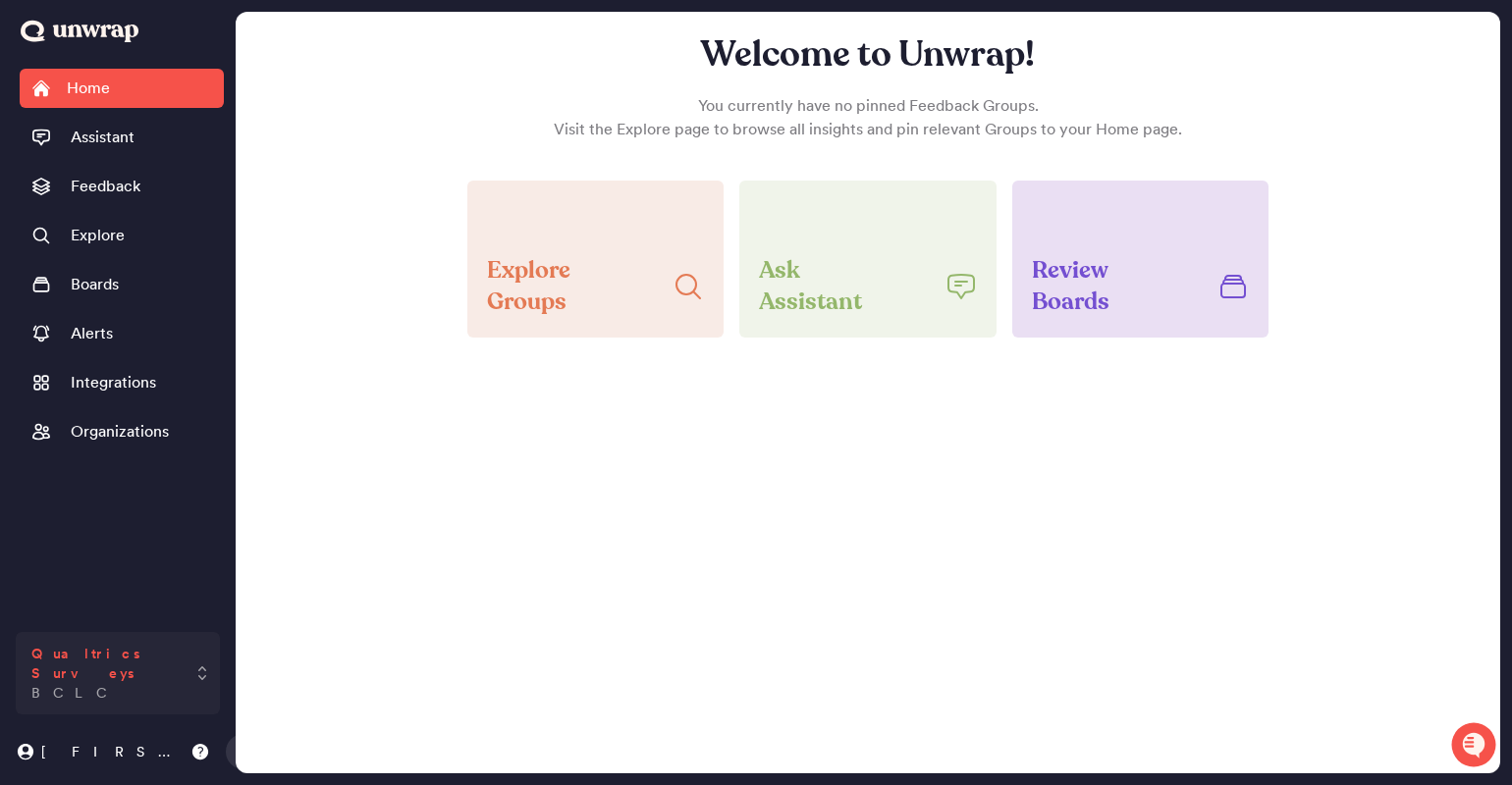 click on "Qualtrics Surveys" at bounding box center (104, 663) 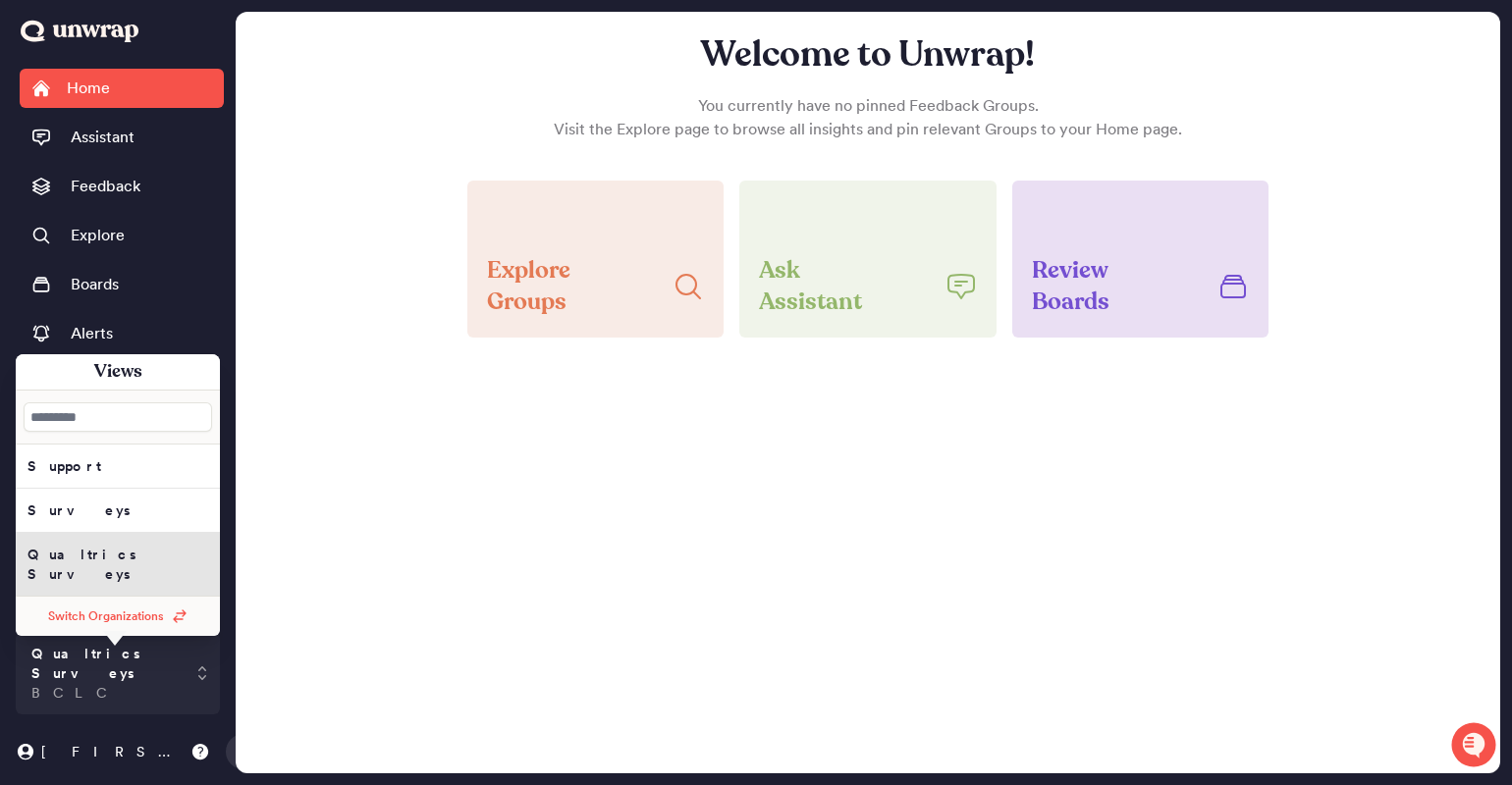 click on "Qualtrics Surveys" at bounding box center (118, 564) 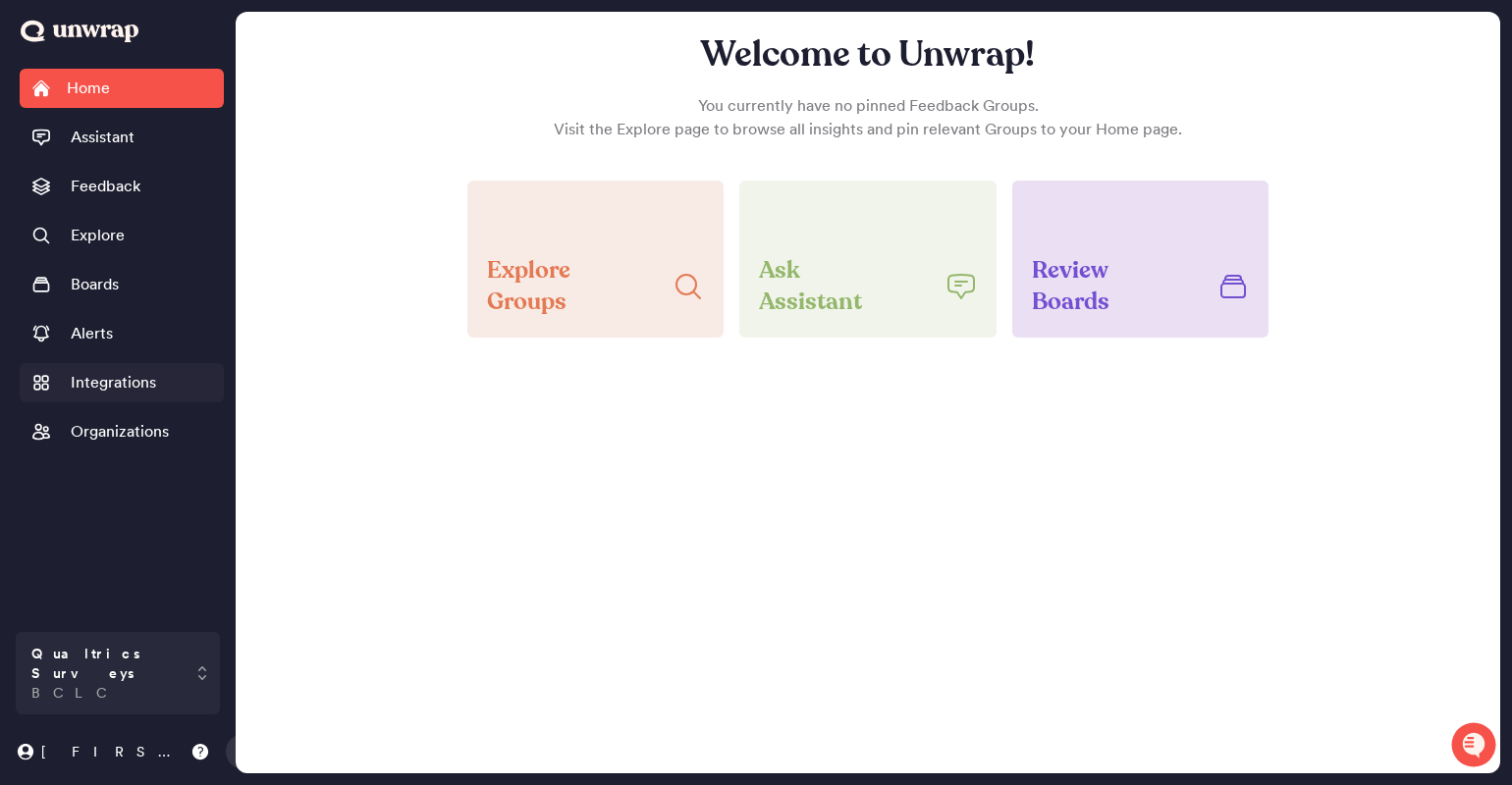 click on "Integrations" at bounding box center [122, 383] 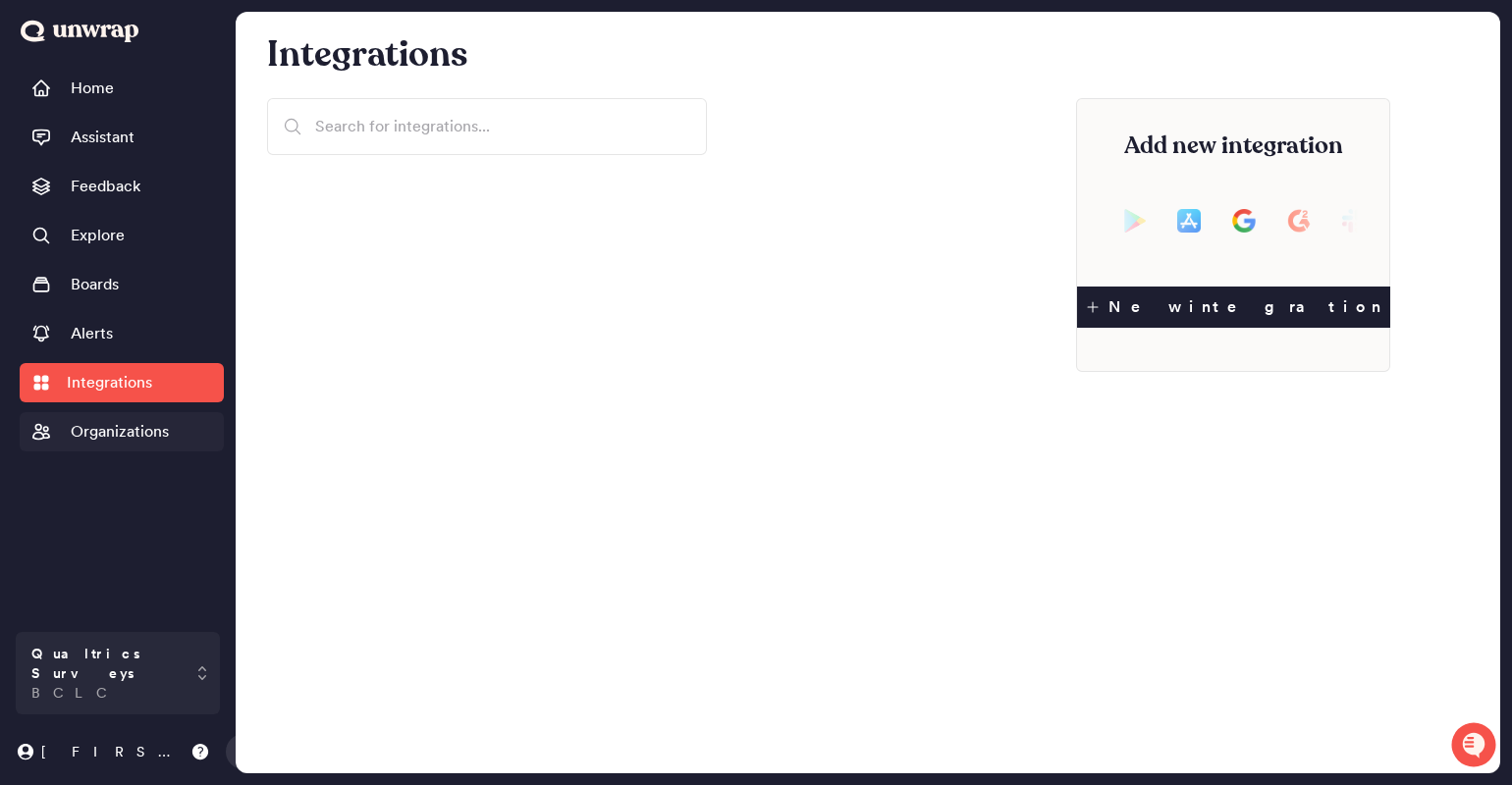 click on "Organizations" at bounding box center (120, 432) 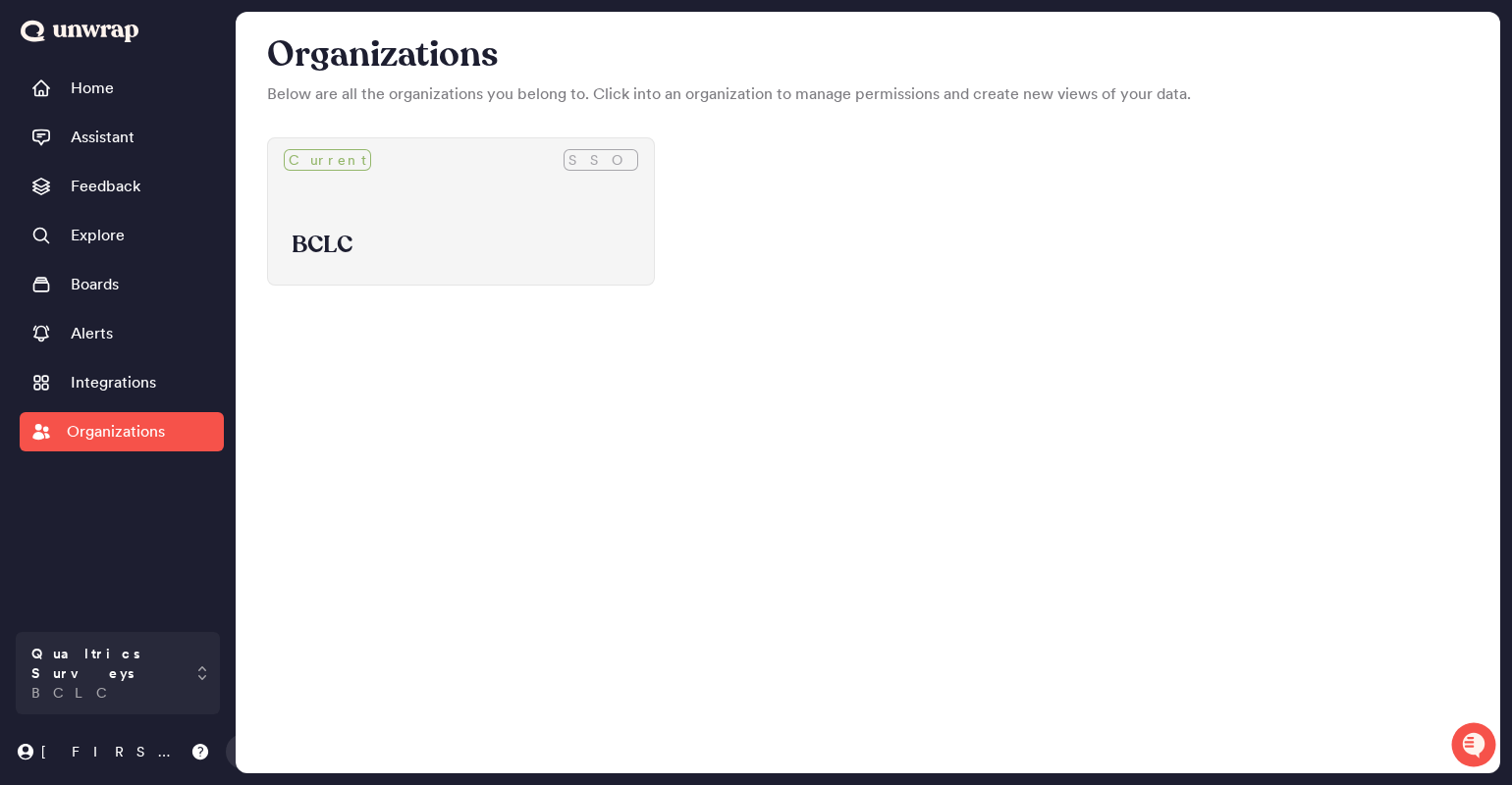 click on "BCLC" at bounding box center (460, 233) 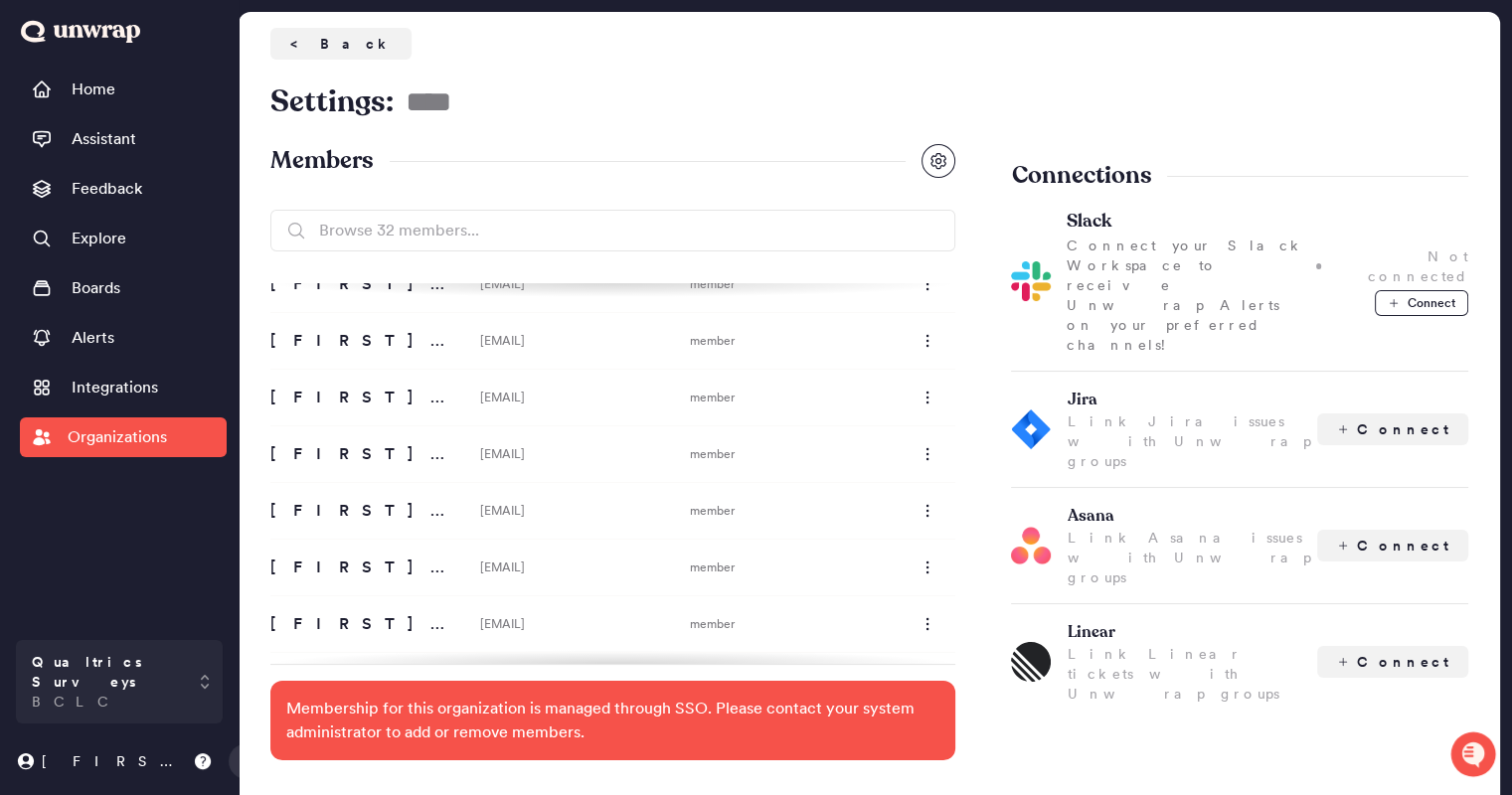 scroll, scrollTop: 1424, scrollLeft: 0, axis: vertical 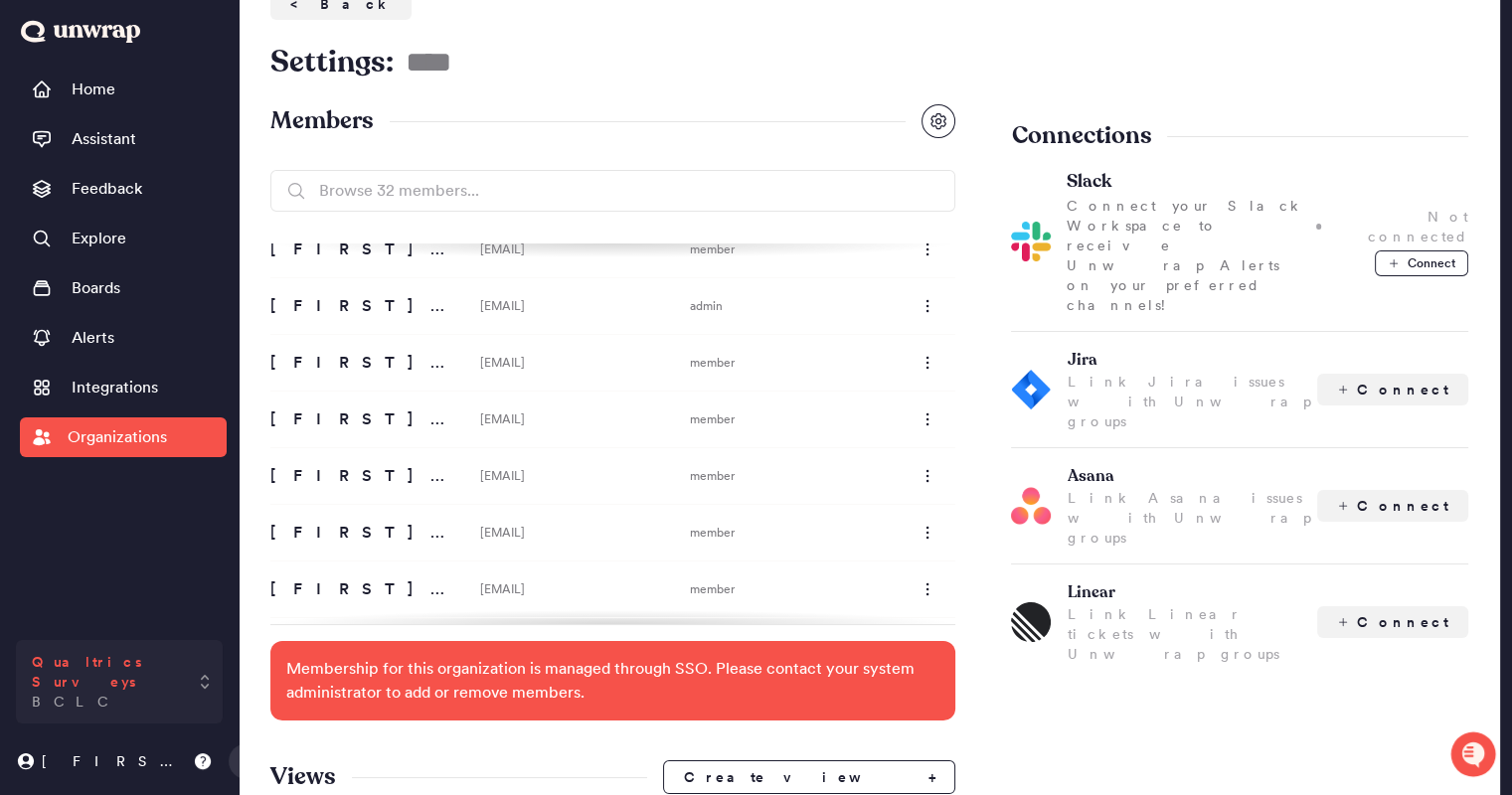 click on "Qualtrics Surveys BCLC" at bounding box center [105, 682] 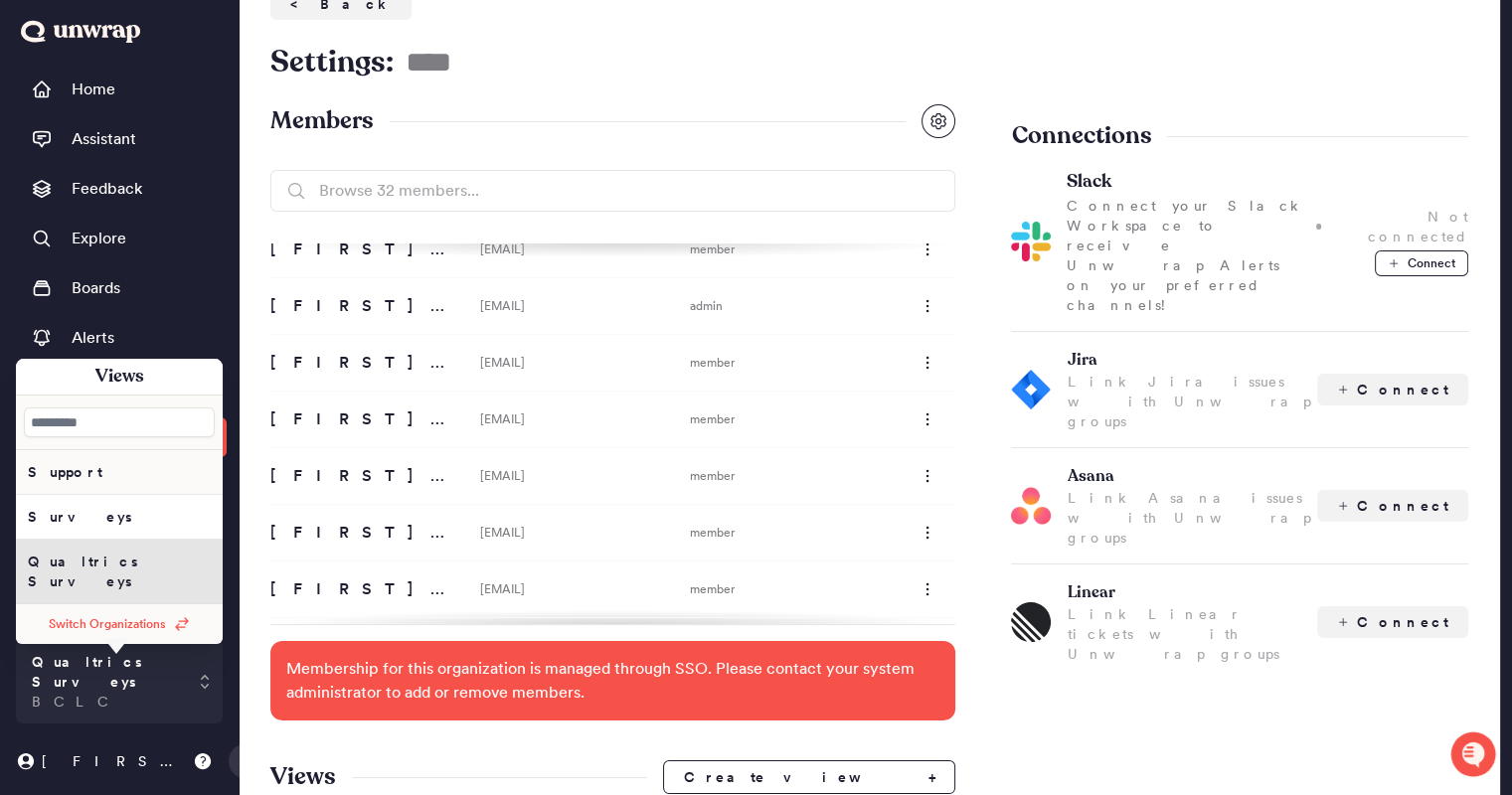 click on "Support" at bounding box center (119, 472) 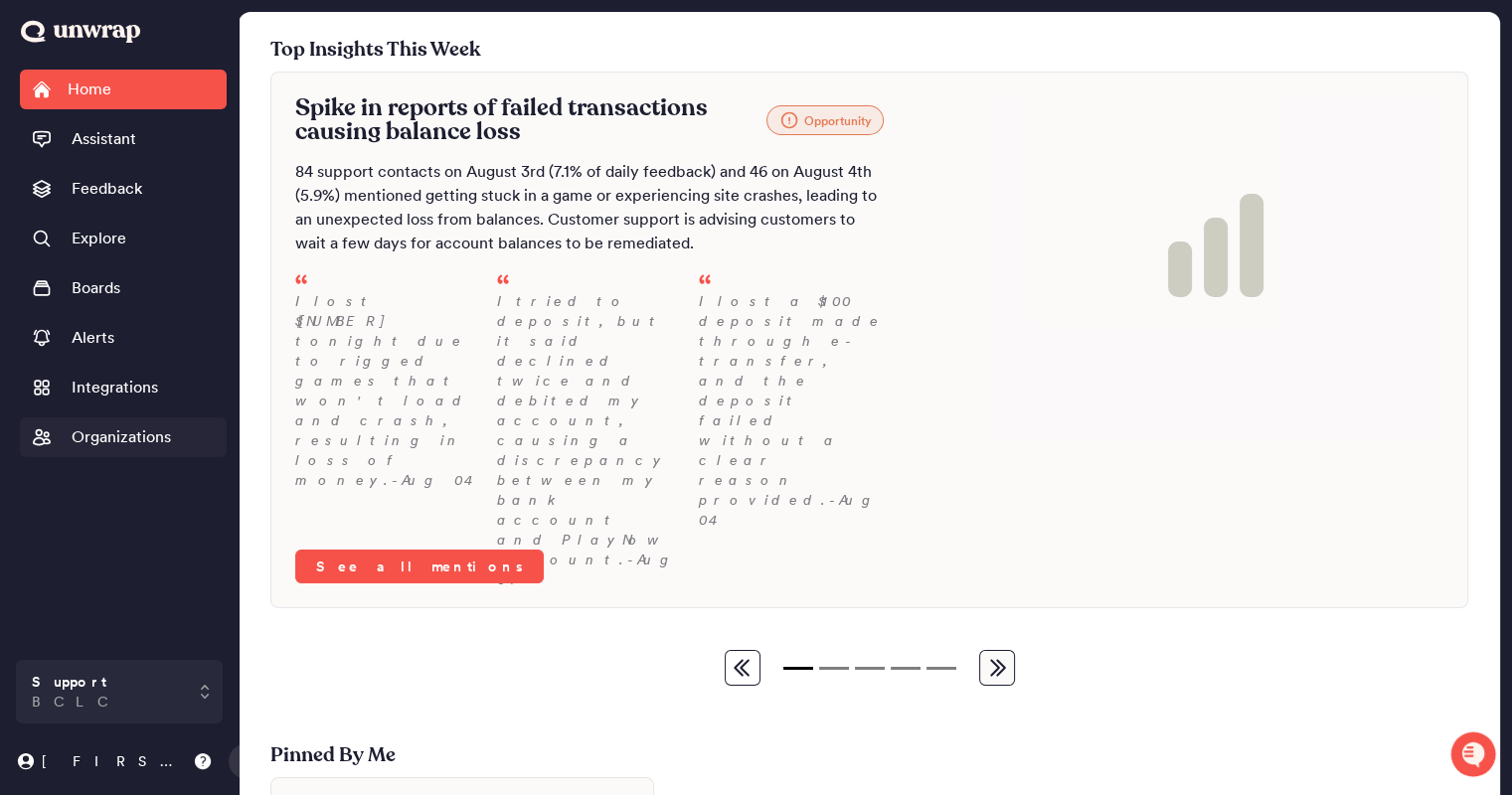 click on "Organizations" at bounding box center [121, 437] 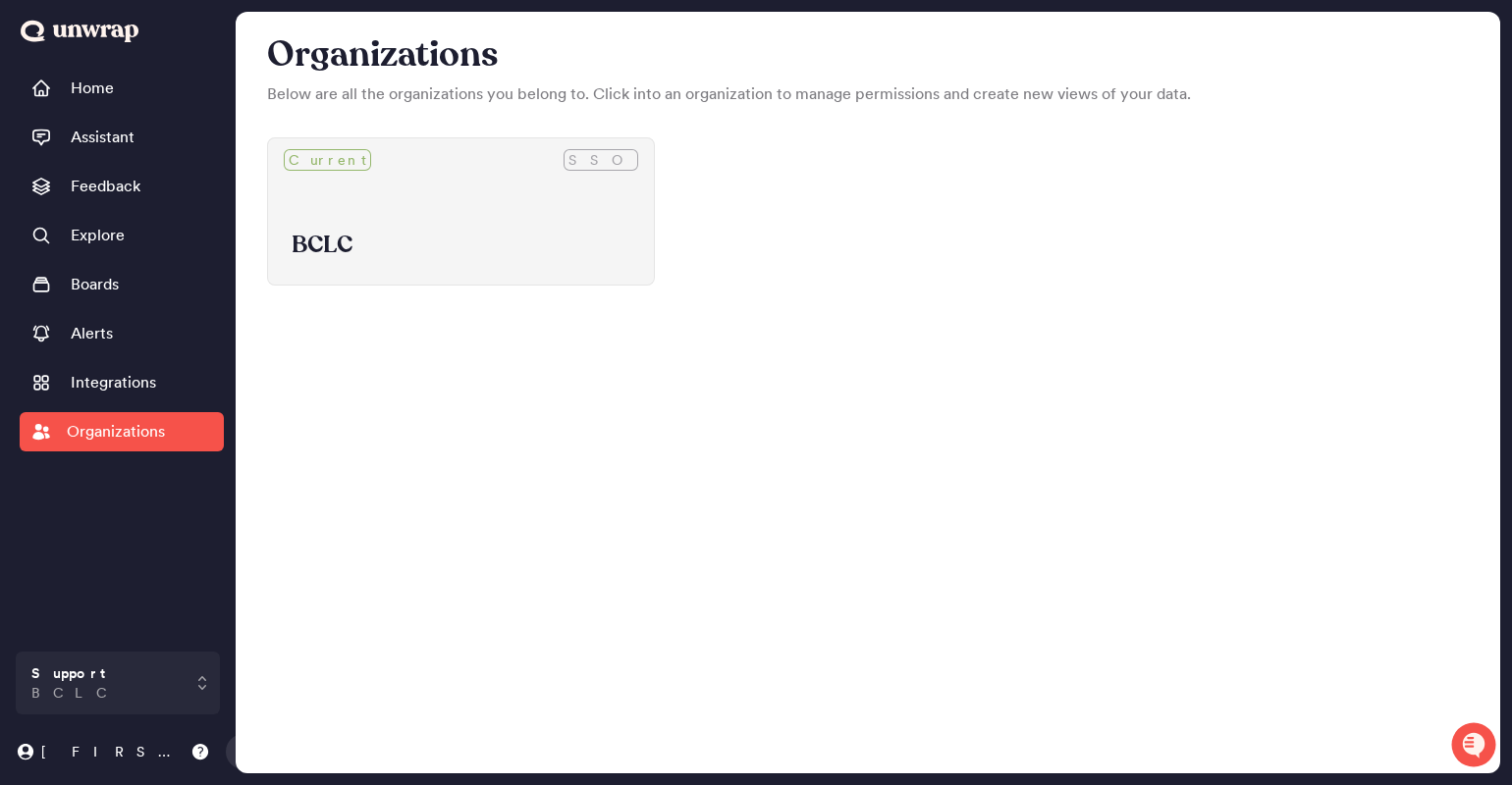 click on "Current SSO" at bounding box center (460, 160) 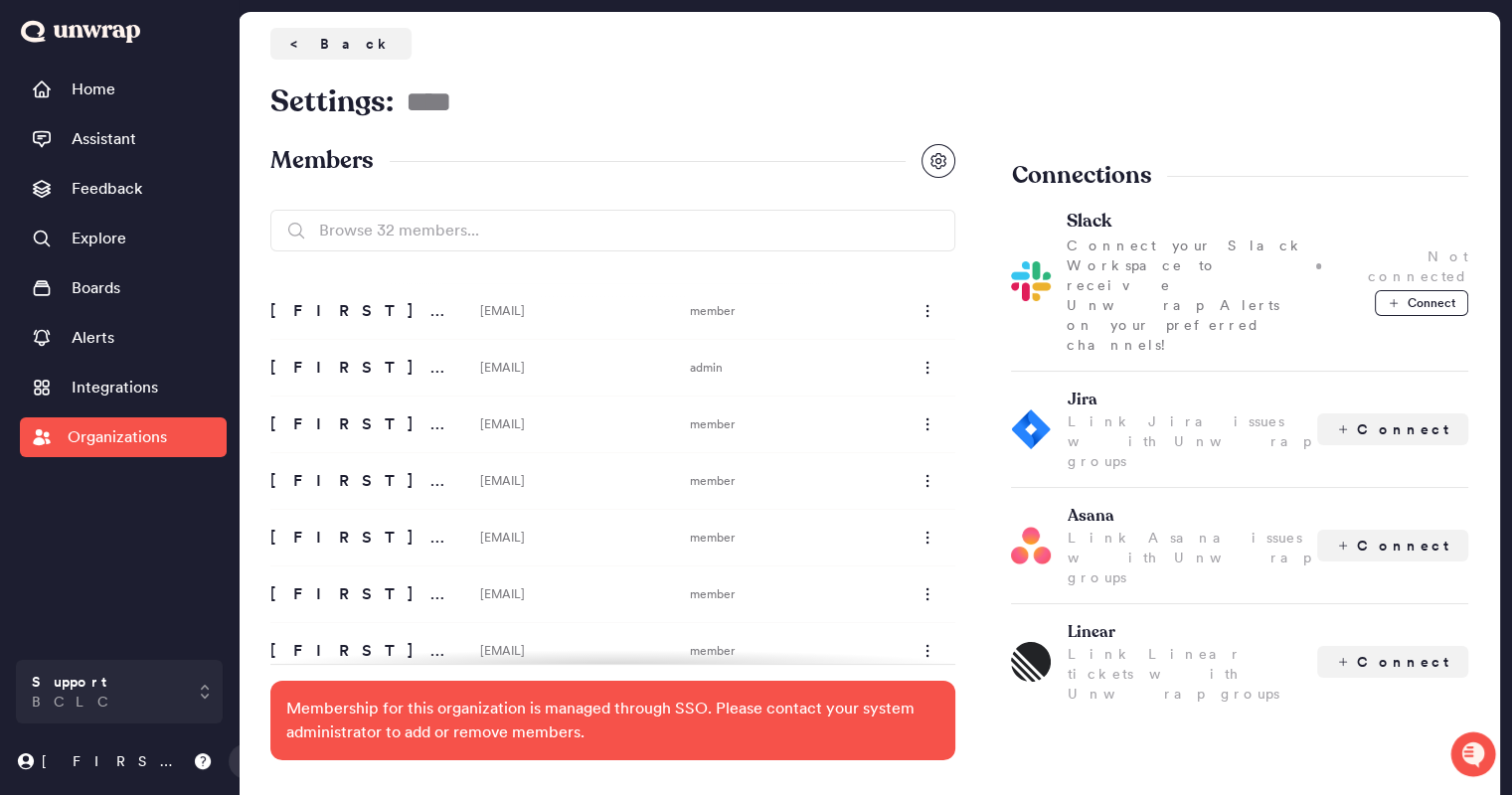 click on "[EMAIL]" at bounding box center [579, 424] 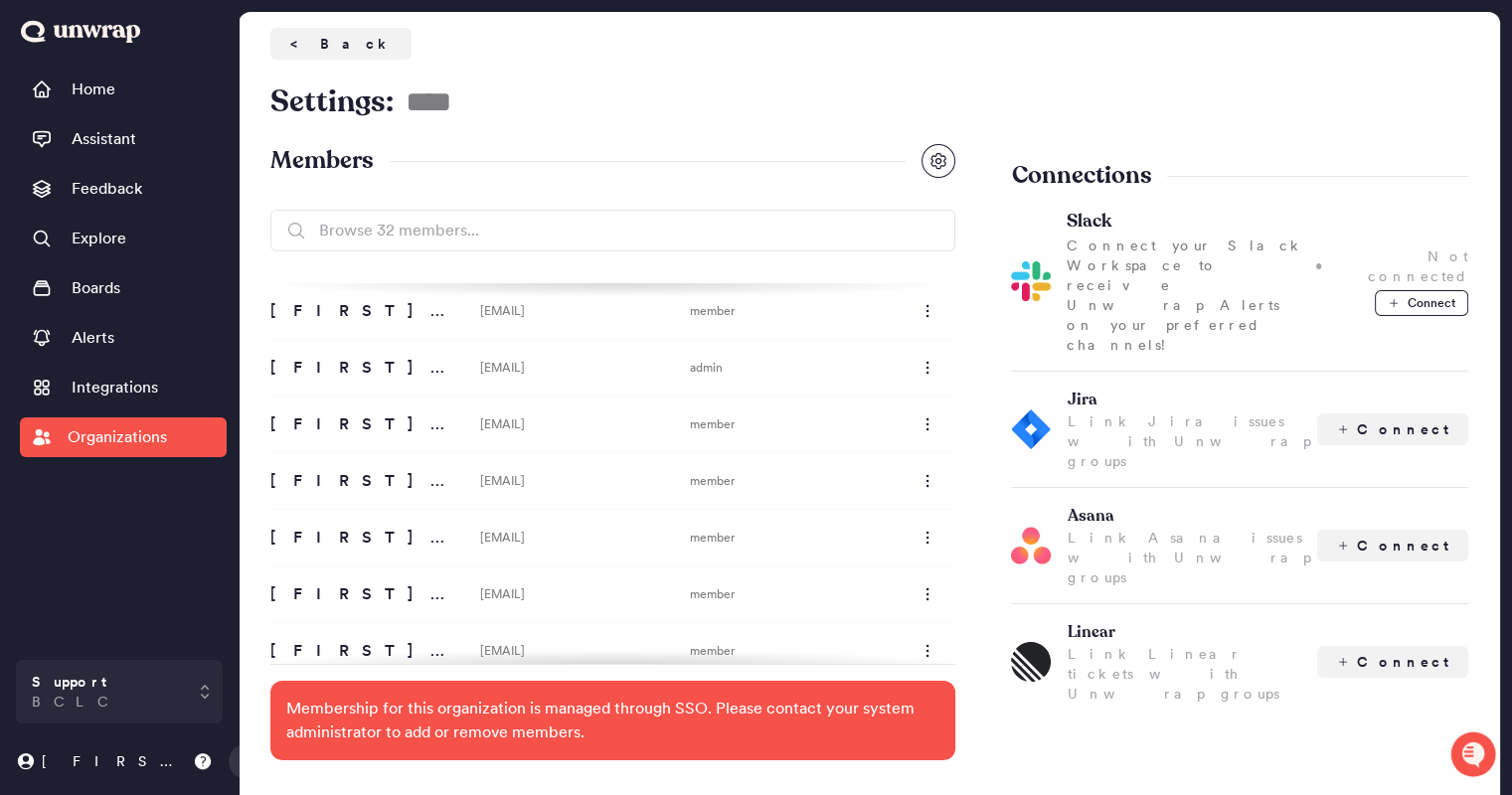 scroll, scrollTop: 1424, scrollLeft: 0, axis: vertical 